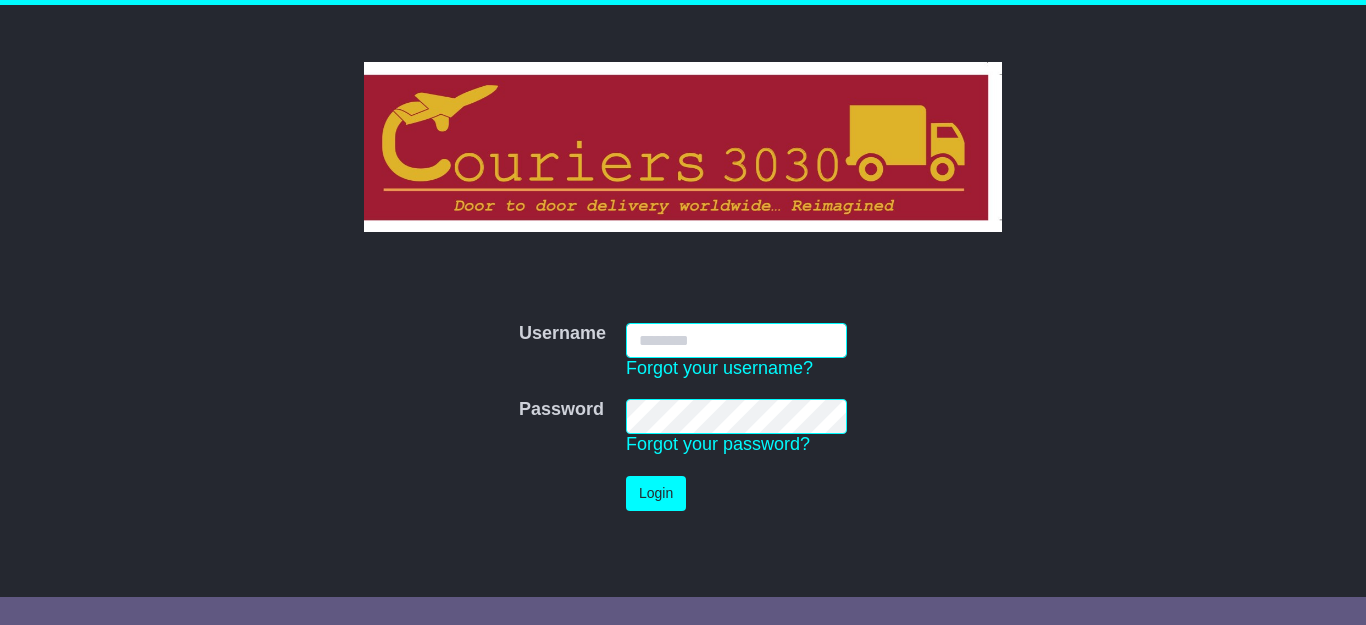 scroll, scrollTop: 0, scrollLeft: 0, axis: both 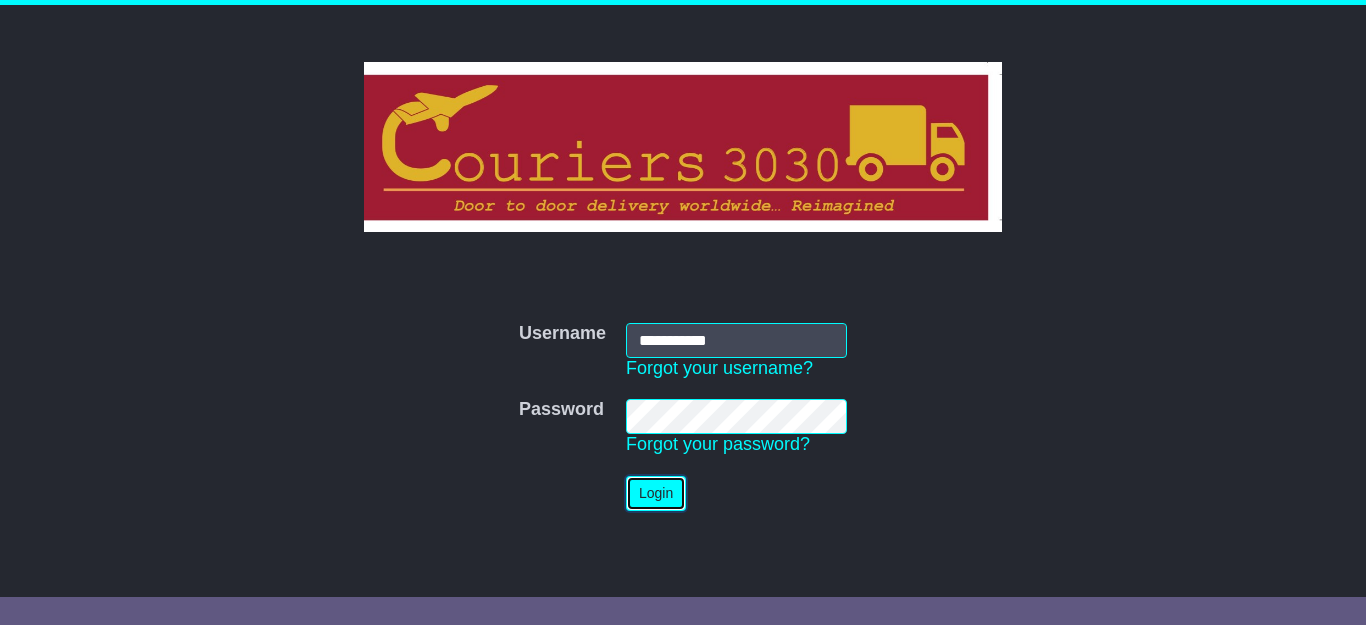 type 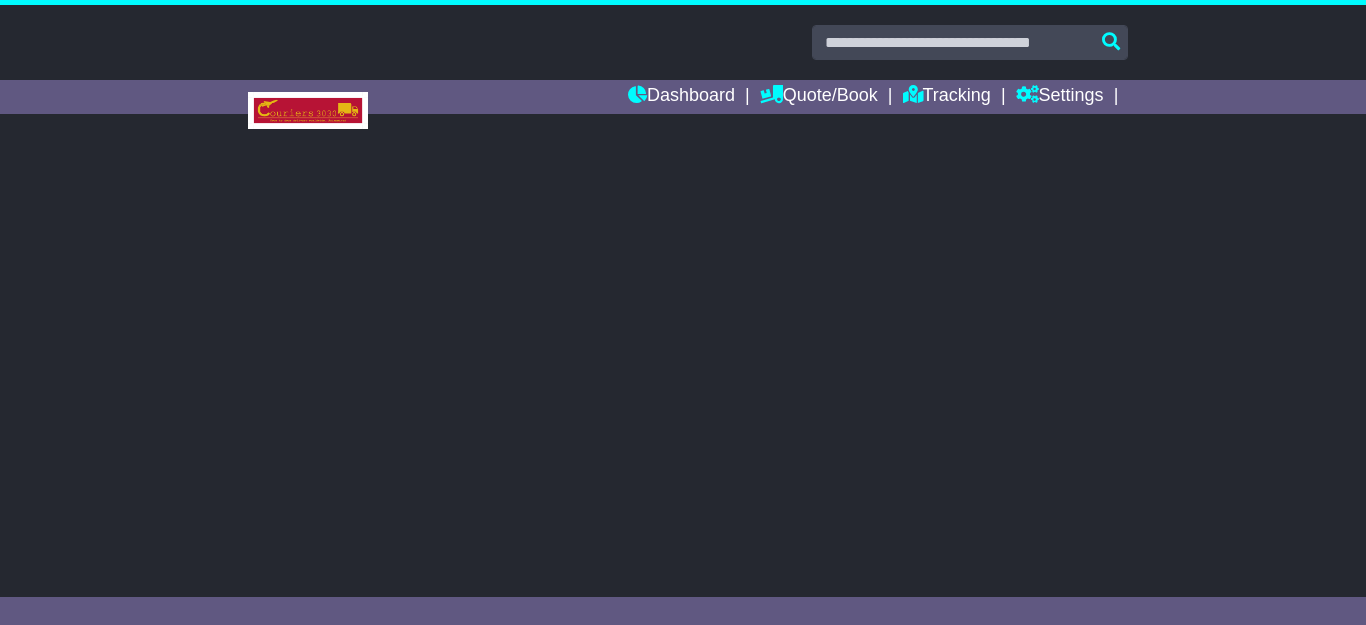 scroll, scrollTop: 0, scrollLeft: 0, axis: both 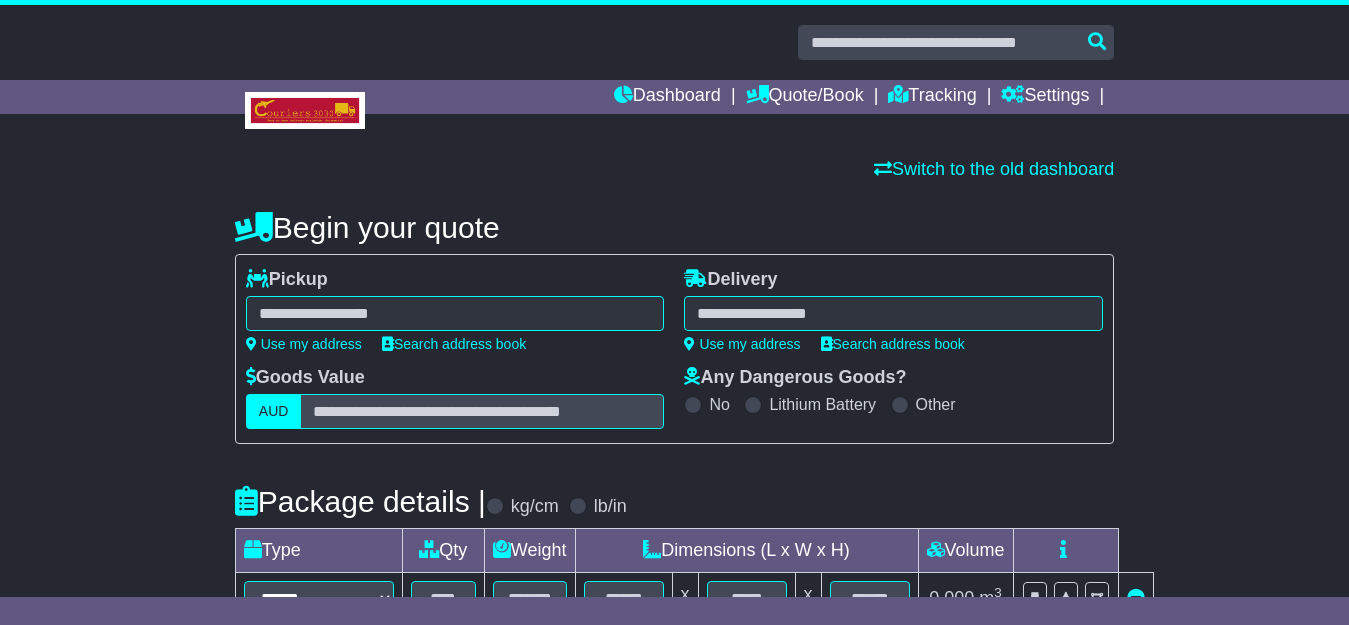 click at bounding box center [455, 313] 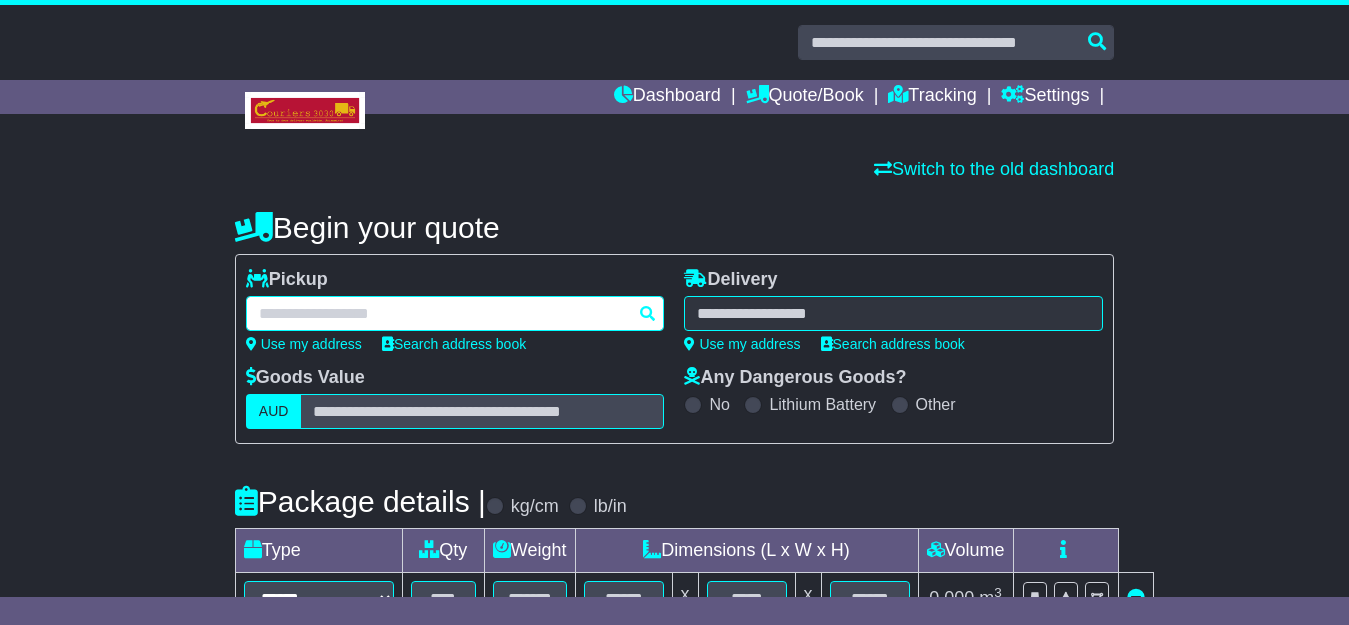 paste on "**********" 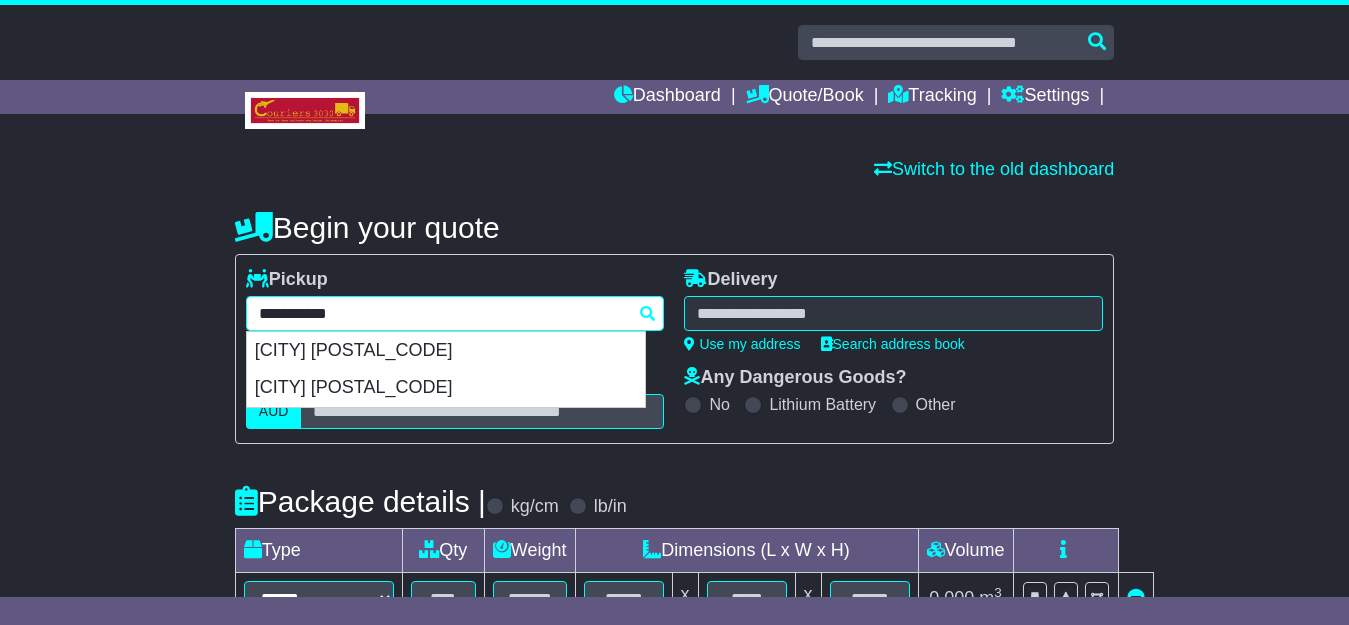 click on "**********" at bounding box center [455, 313] 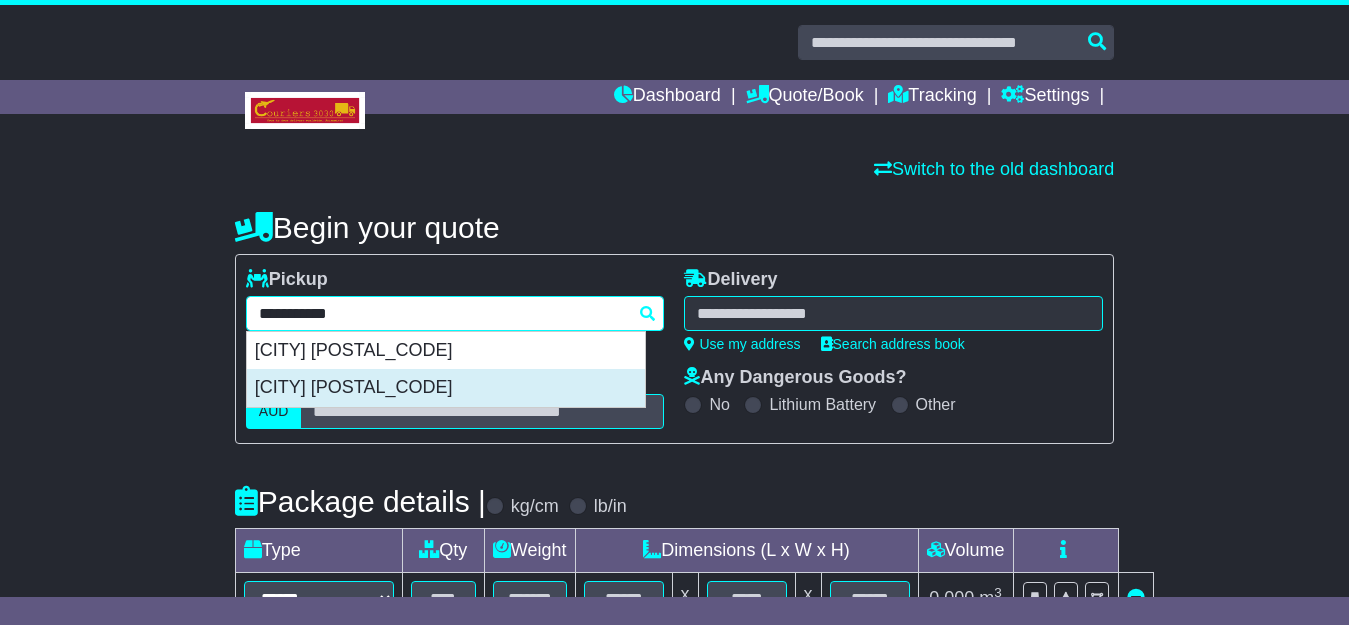 click on "[CITY] [POSTAL_CODE]" at bounding box center [446, 388] 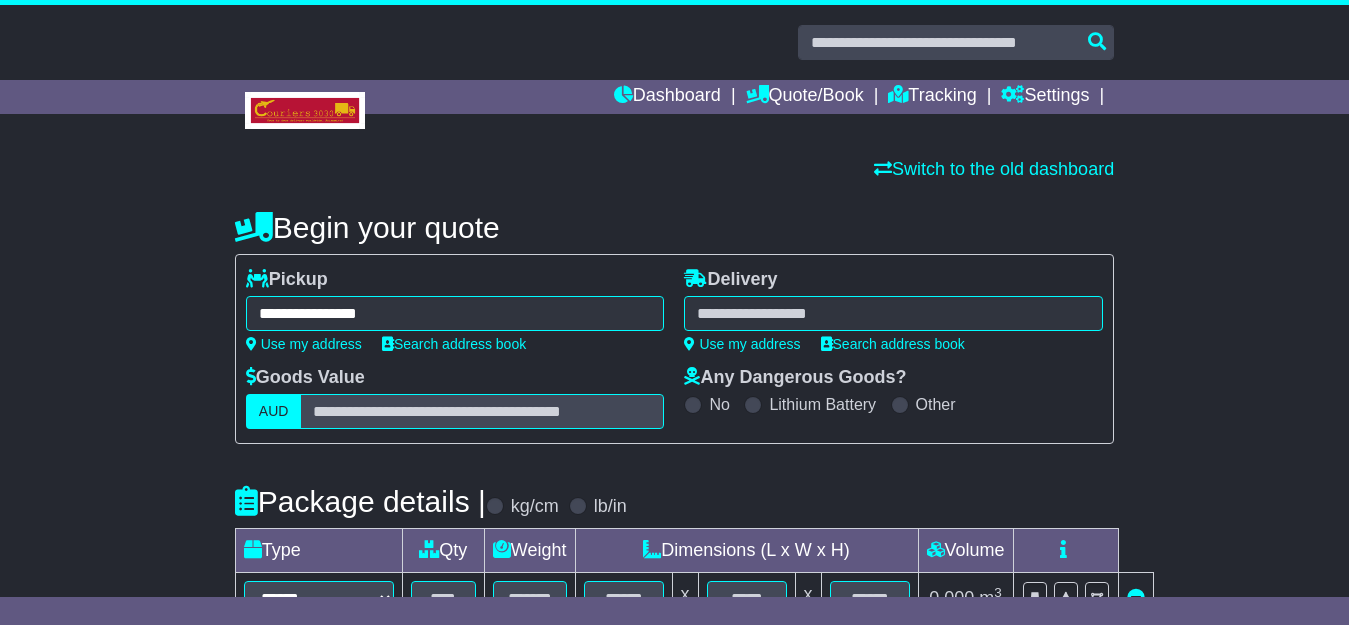 type on "**********" 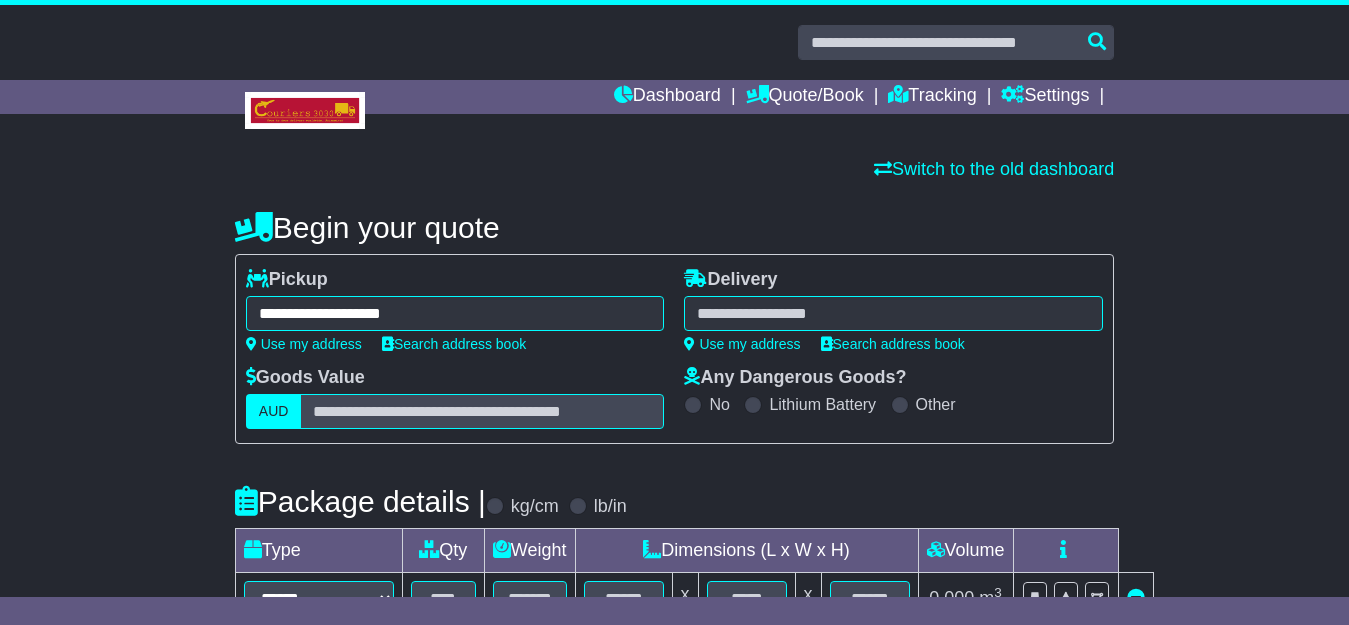 click at bounding box center [893, 313] 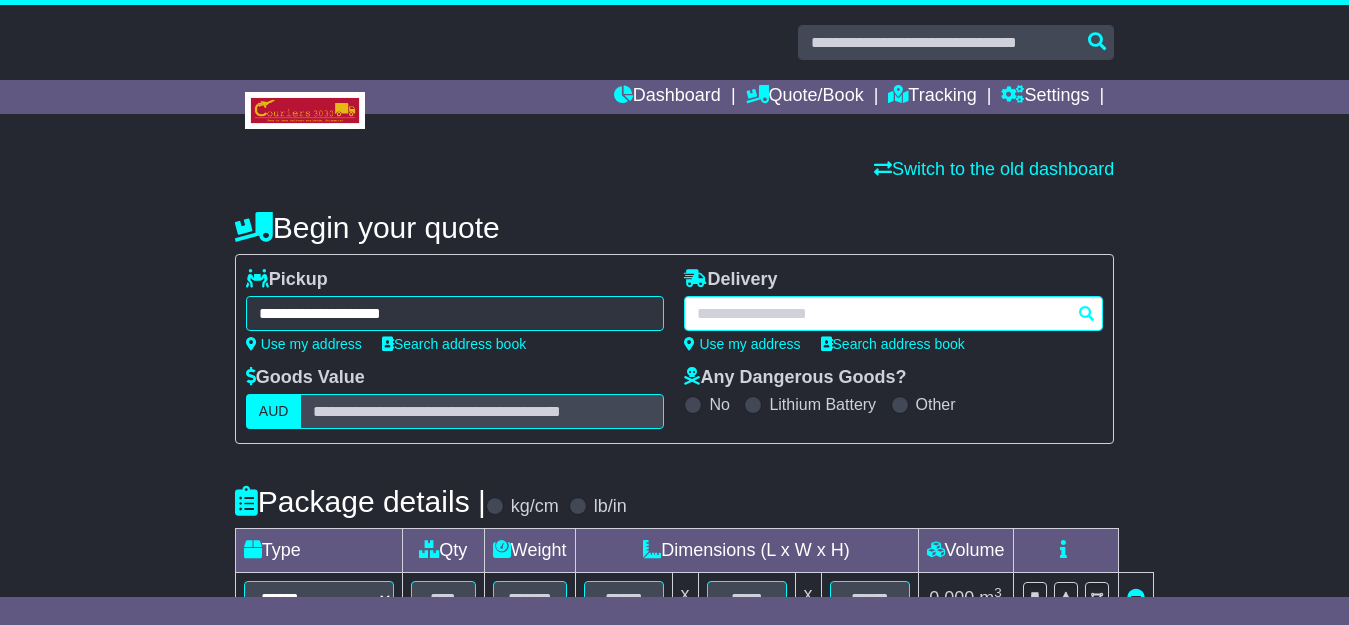 click at bounding box center (893, 313) 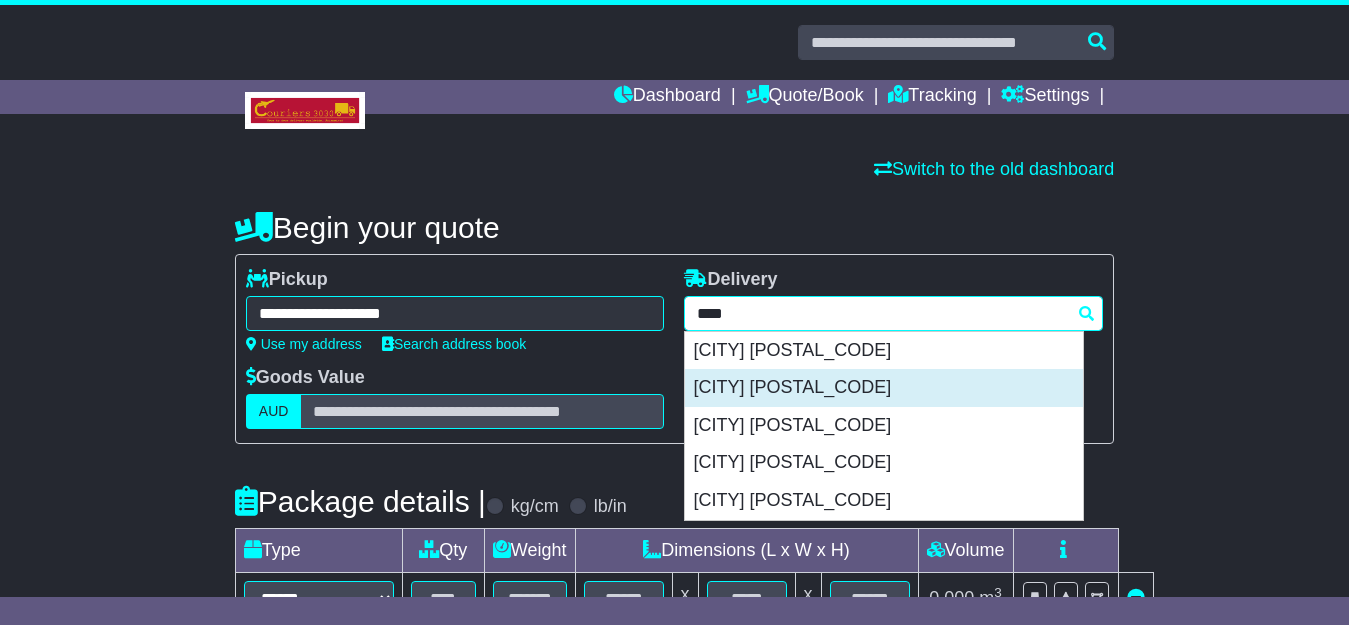click on "[CITY] [POSTAL_CODE]" at bounding box center (884, 388) 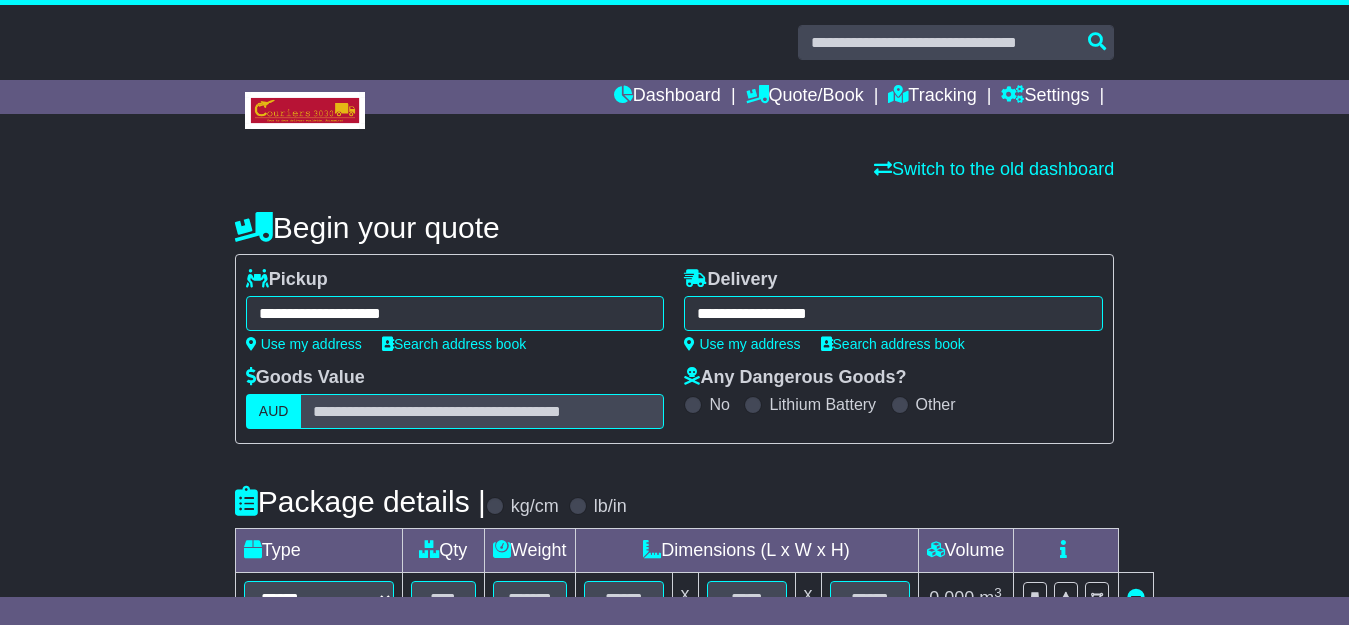 type on "**********" 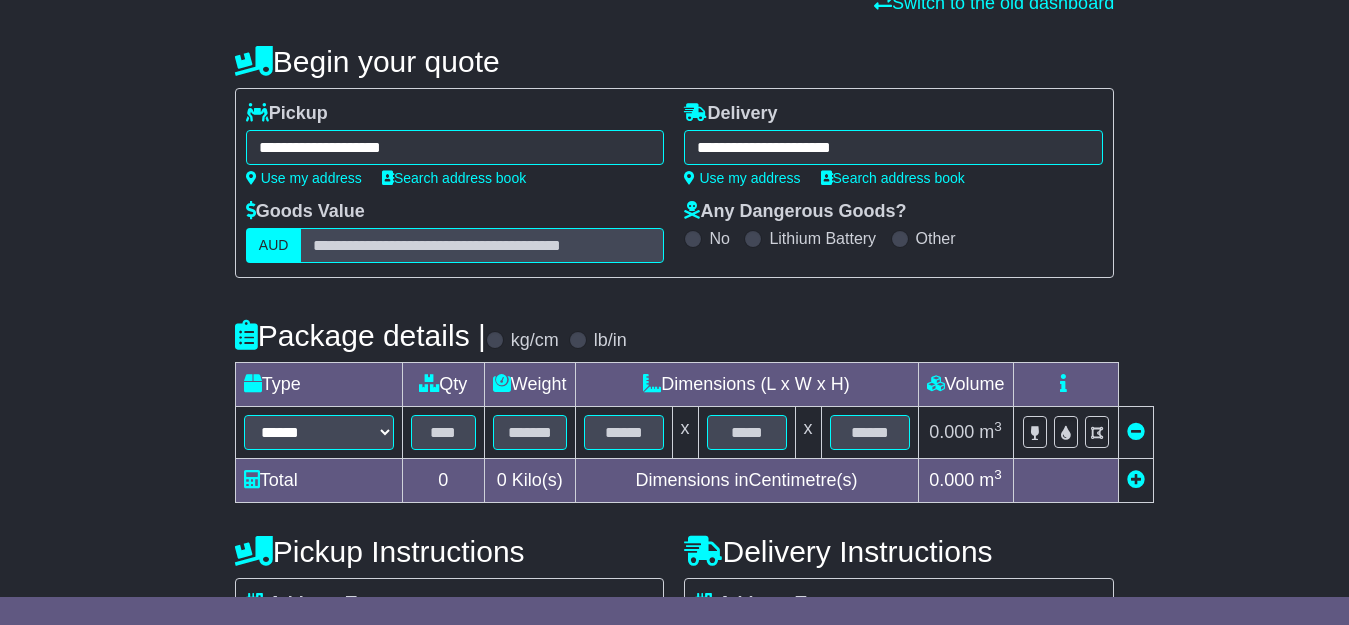 scroll, scrollTop: 205, scrollLeft: 0, axis: vertical 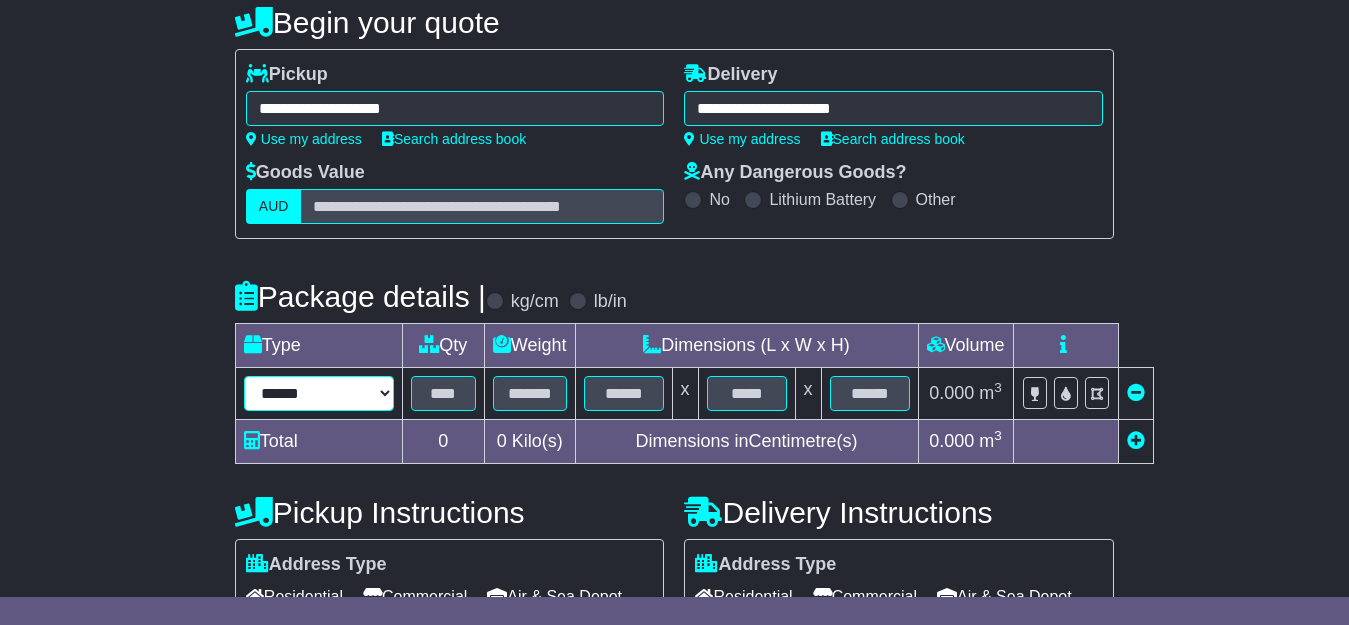 click on "****** ****** *** ******** ***** **** **** ****** *** *******" at bounding box center [319, 393] 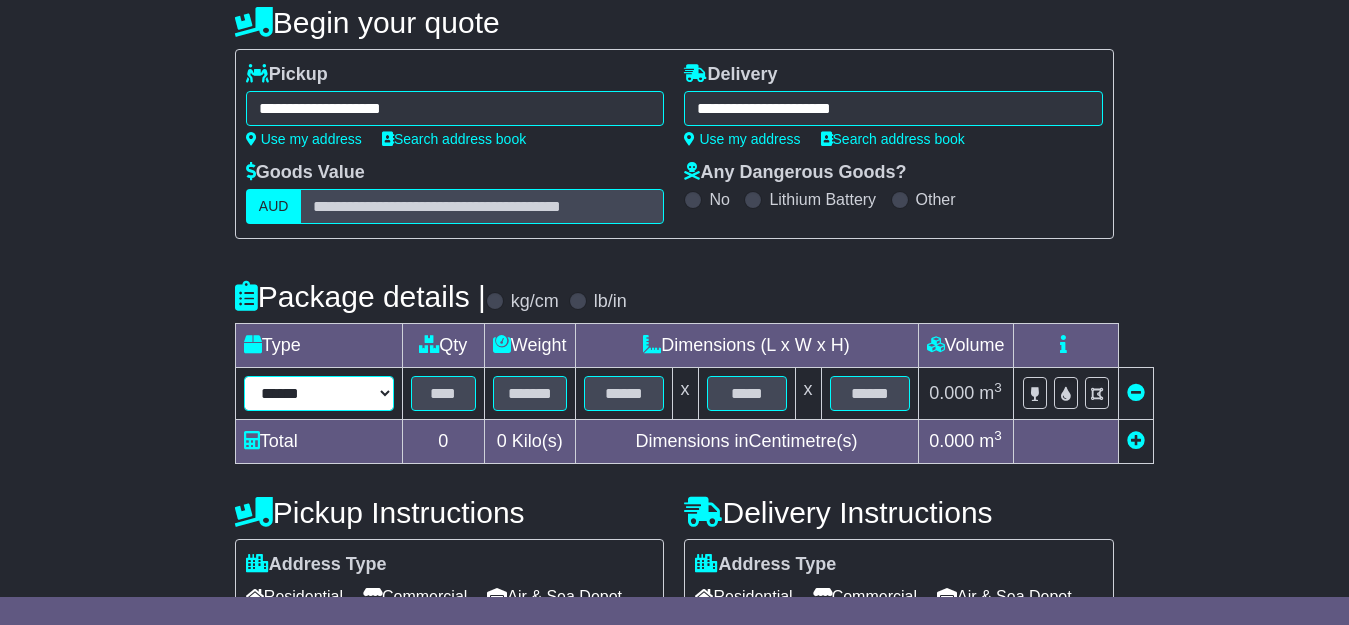select on "*****" 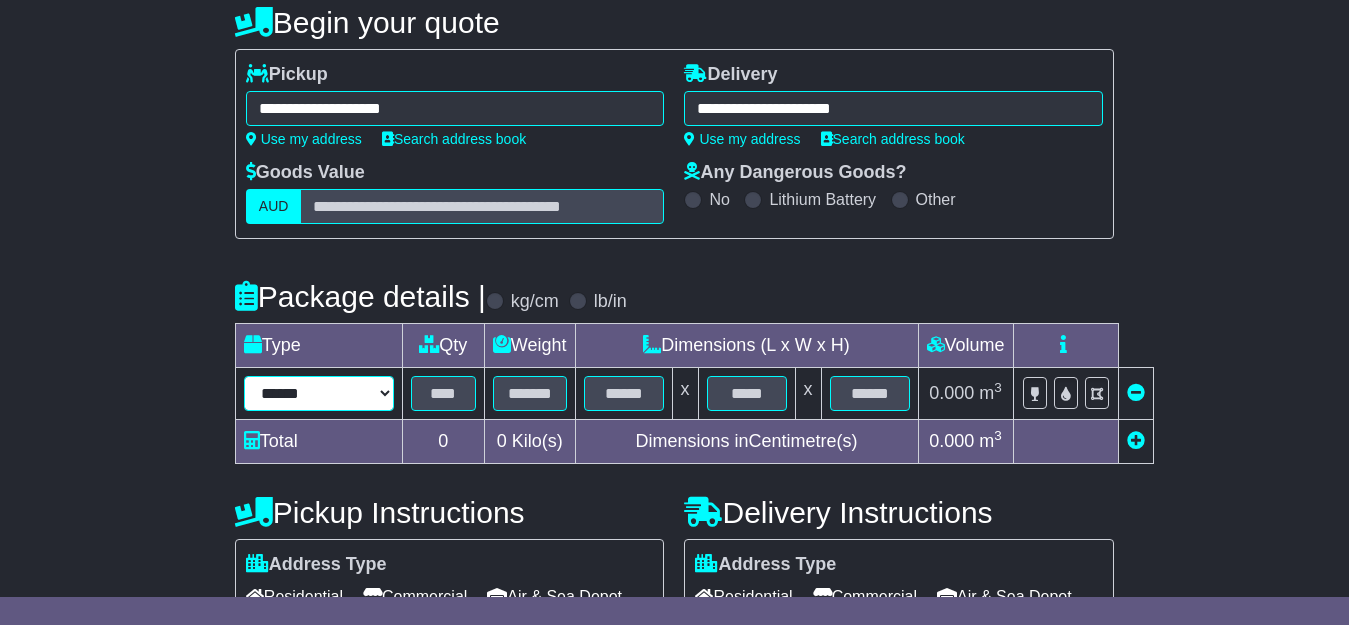 click on "****** ****** *** ******** ***** **** **** ****** *** *******" at bounding box center [319, 393] 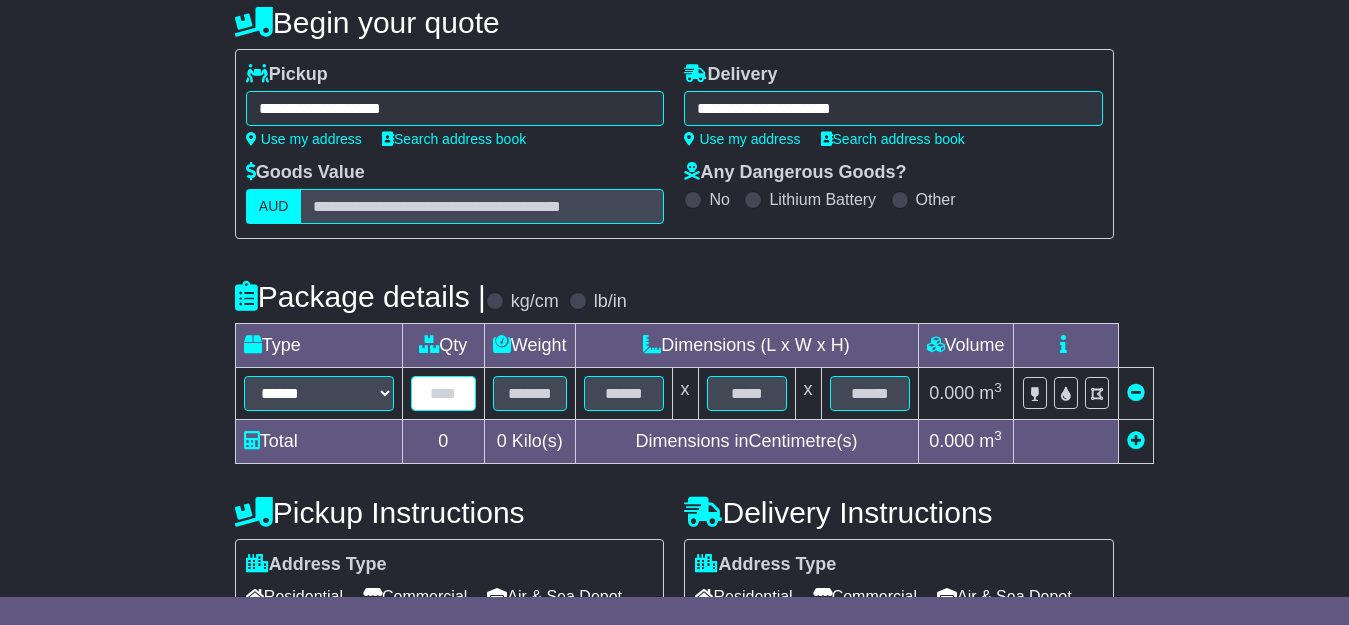click at bounding box center (443, 393) 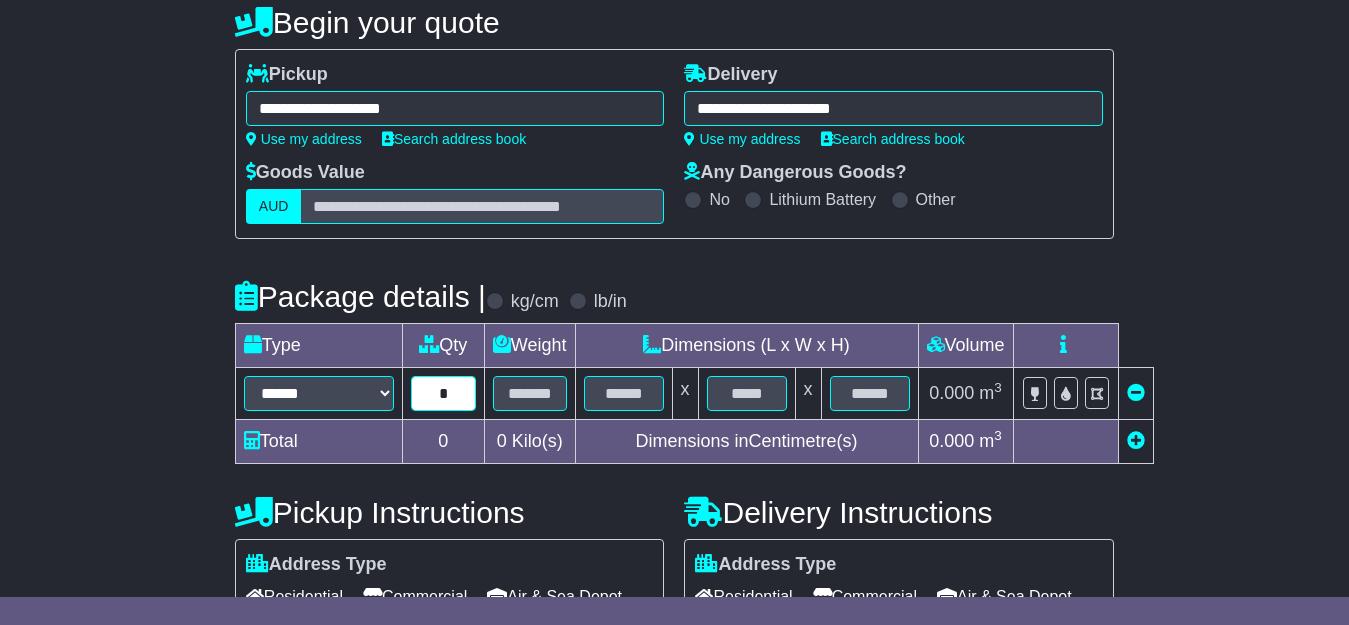 type on "*" 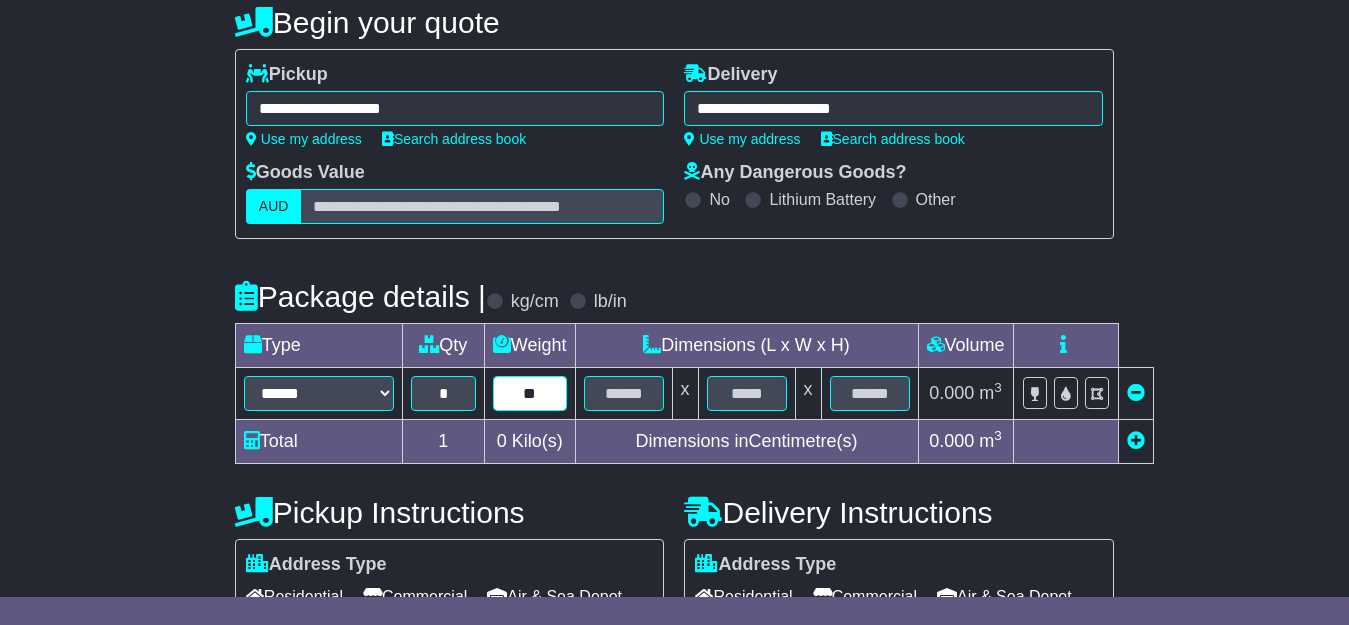 type on "**" 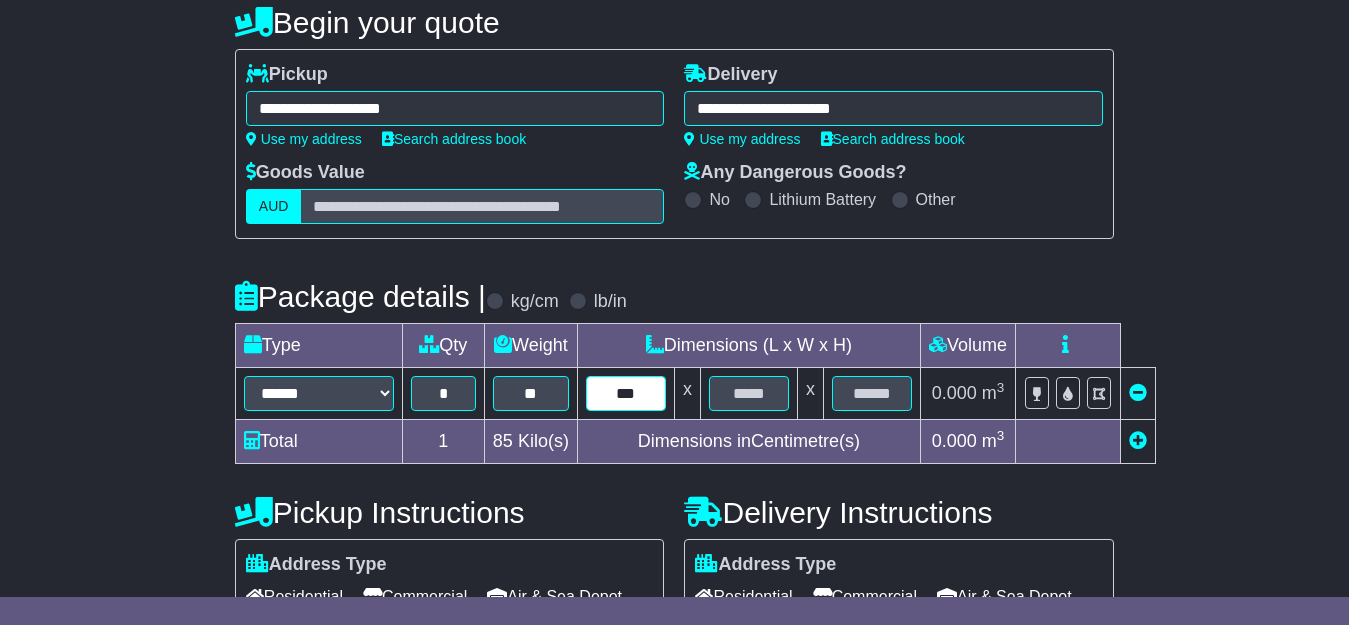 type on "***" 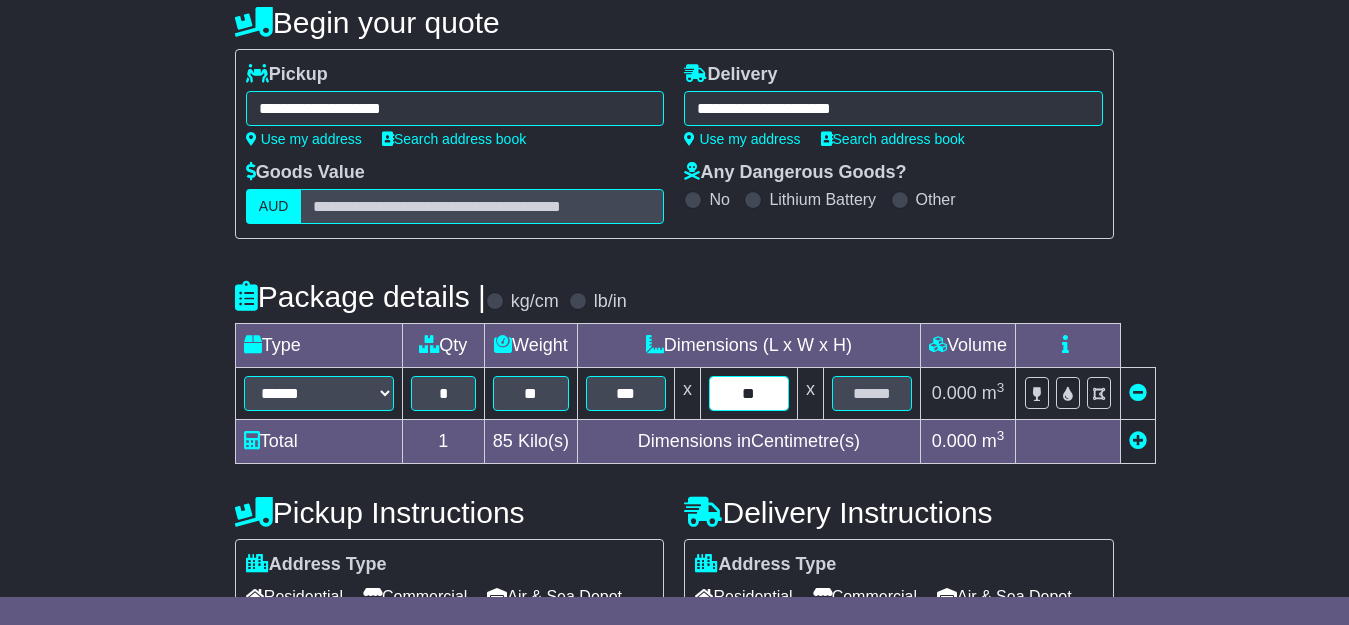type on "**" 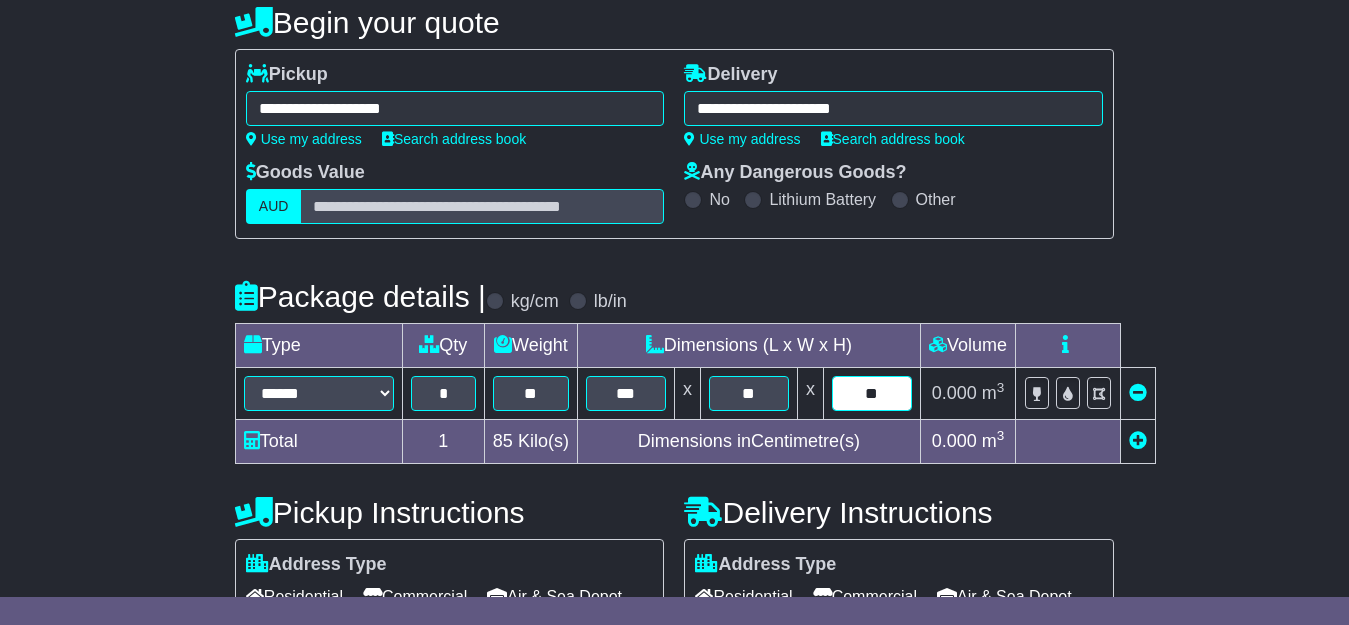 type on "**" 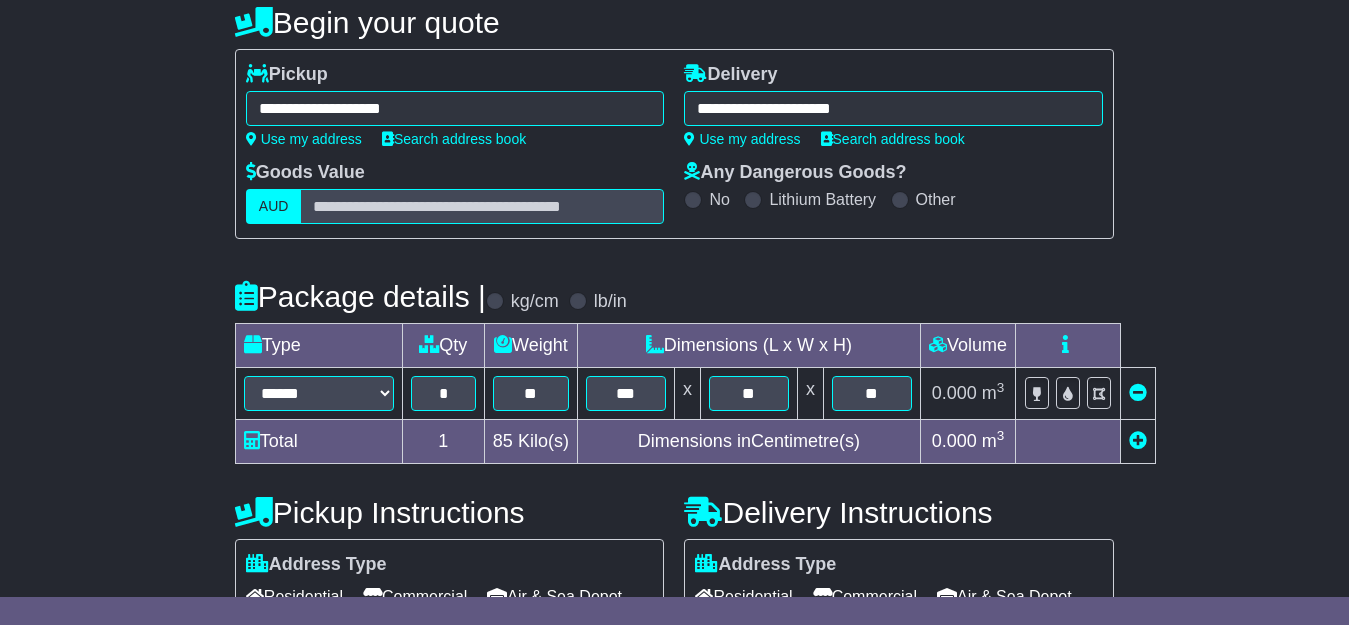 type 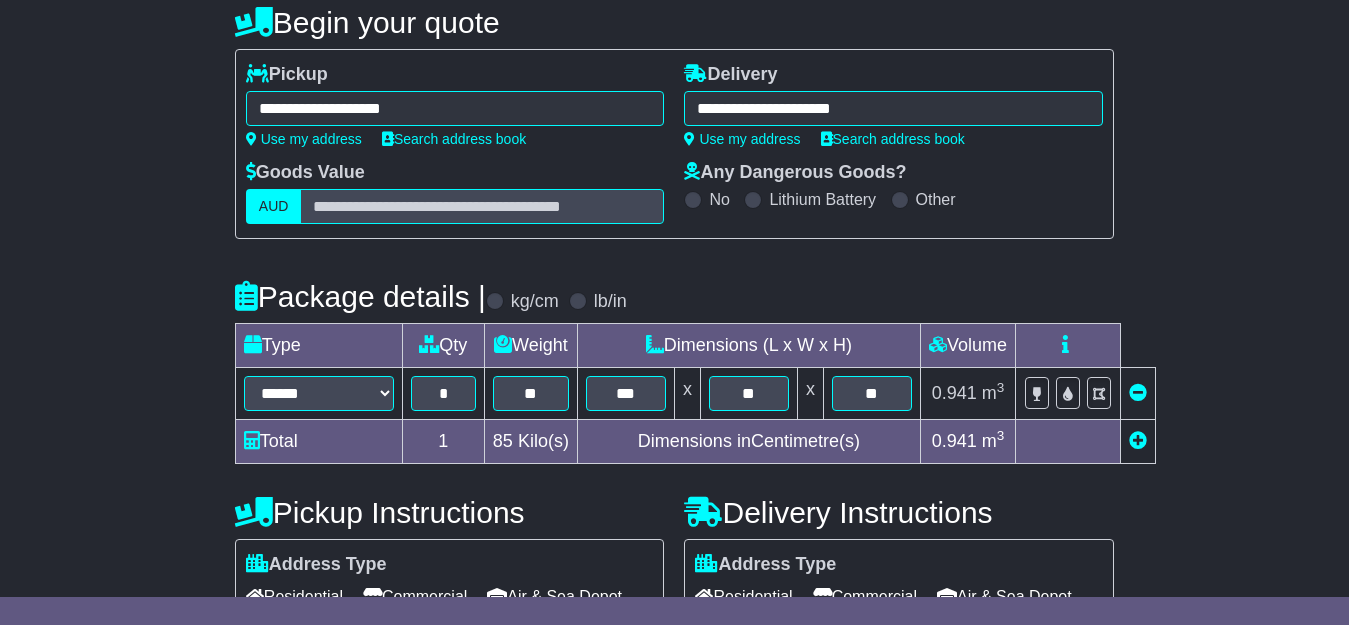 scroll, scrollTop: 608, scrollLeft: 0, axis: vertical 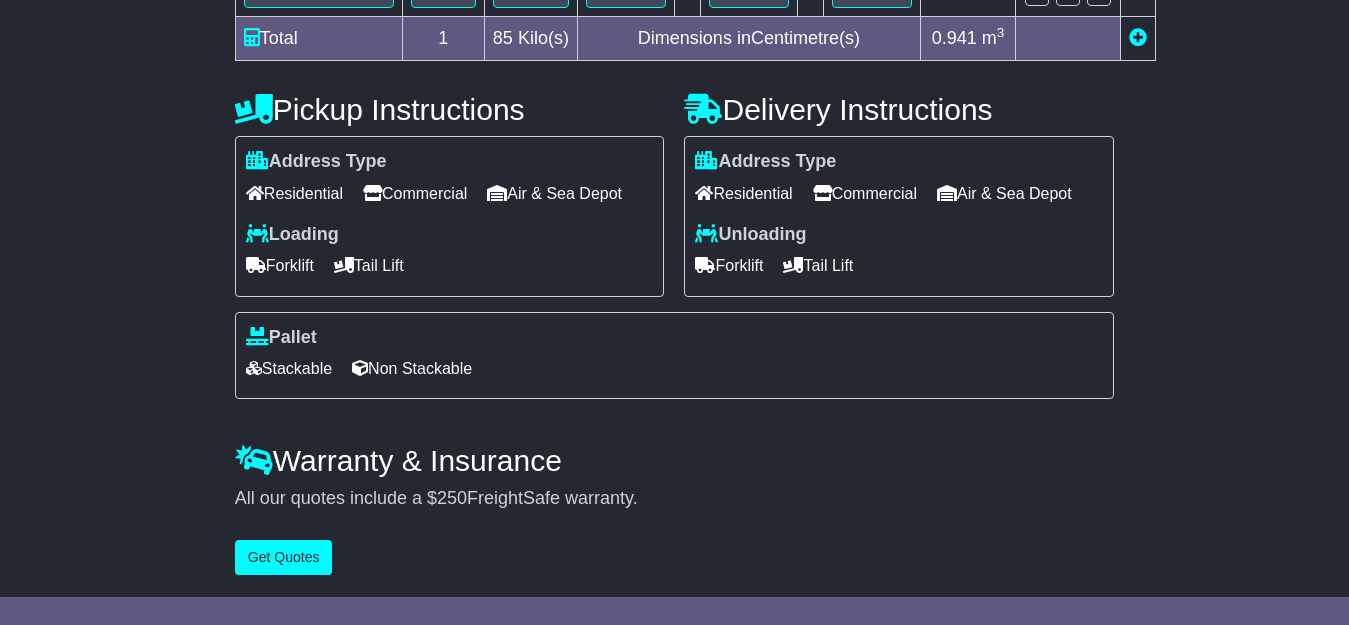 click at bounding box center [372, 193] 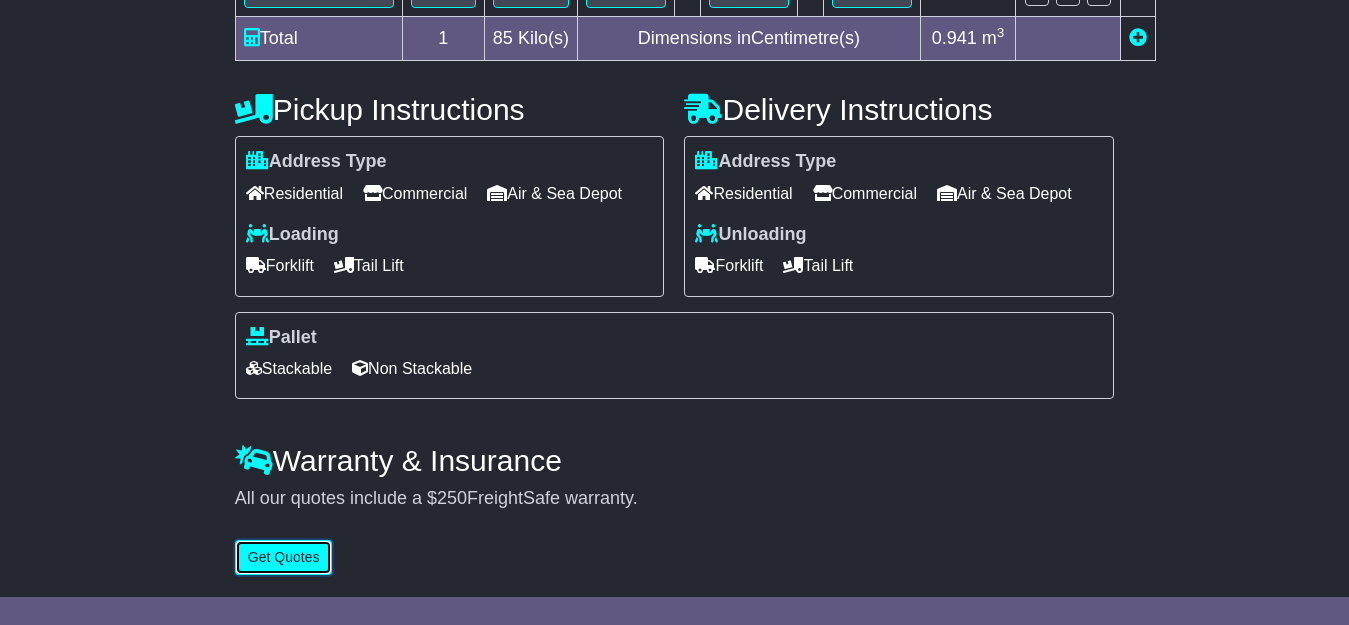click on "Get Quotes" at bounding box center (284, 557) 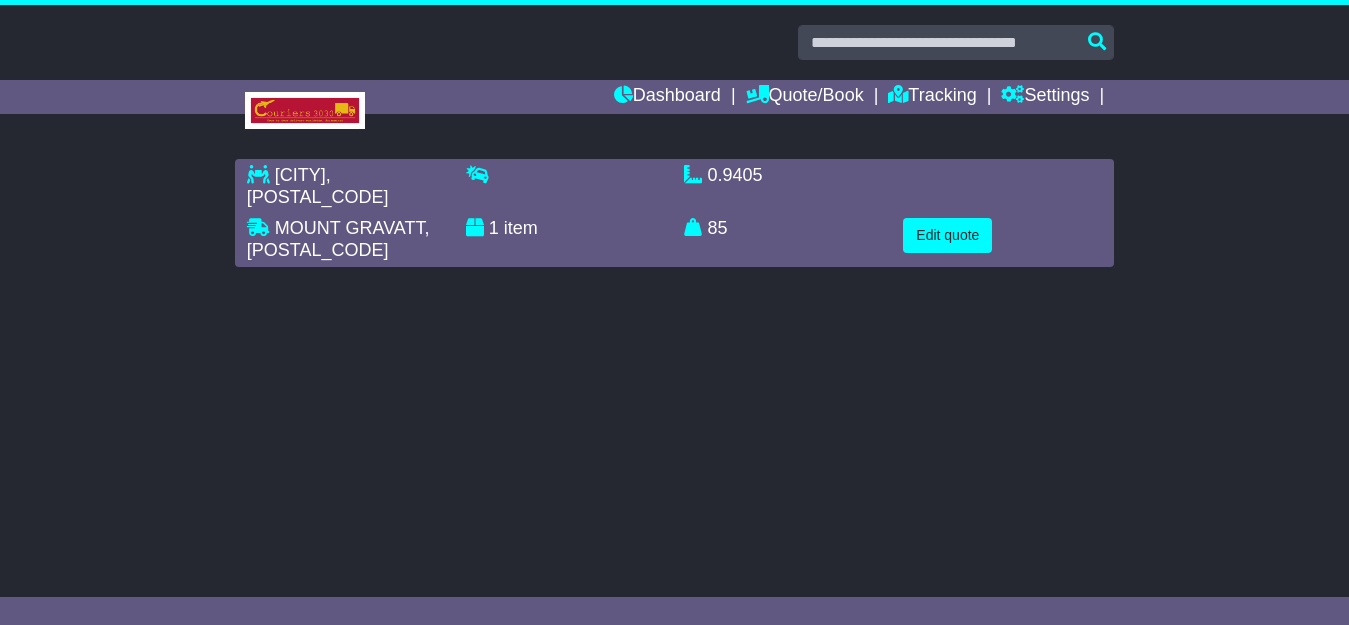 scroll, scrollTop: 0, scrollLeft: 0, axis: both 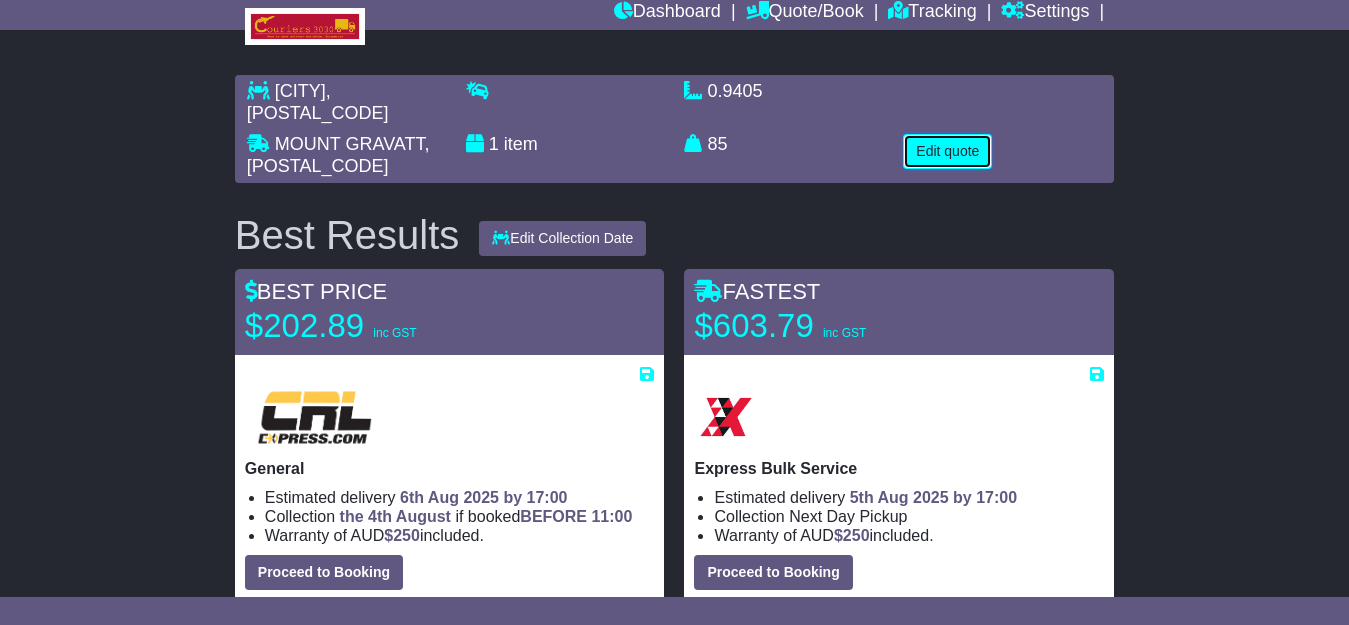 type 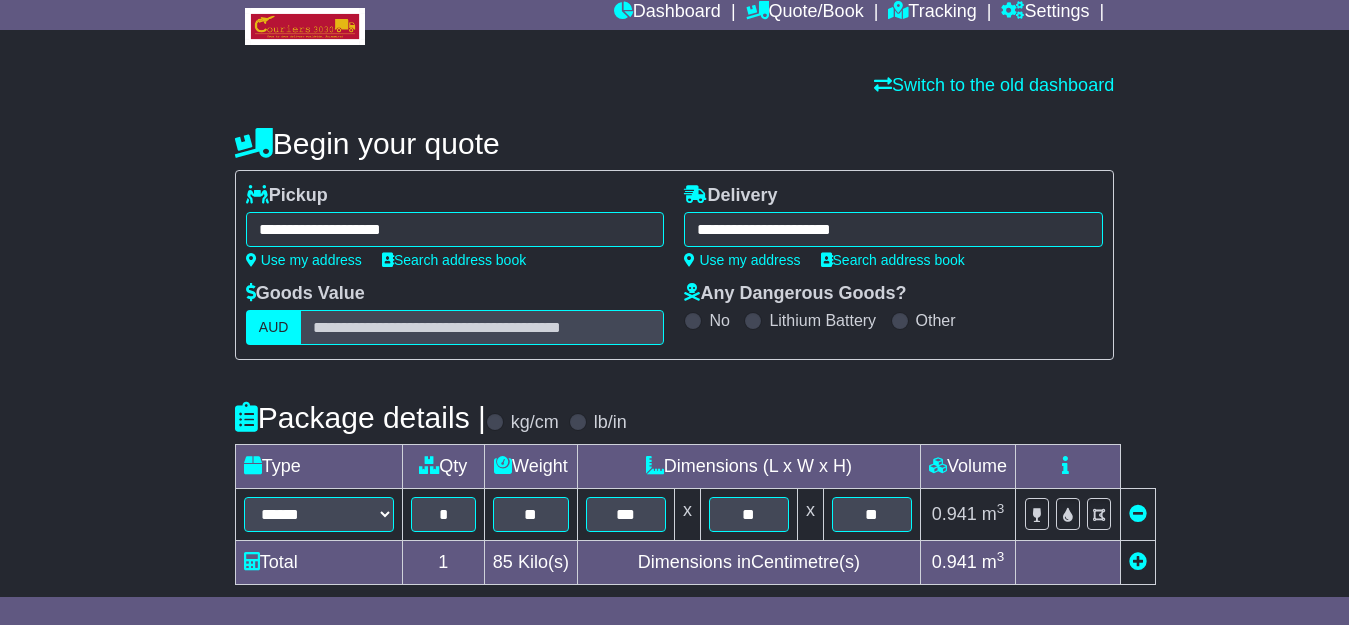 click on "**********" at bounding box center [455, 229] 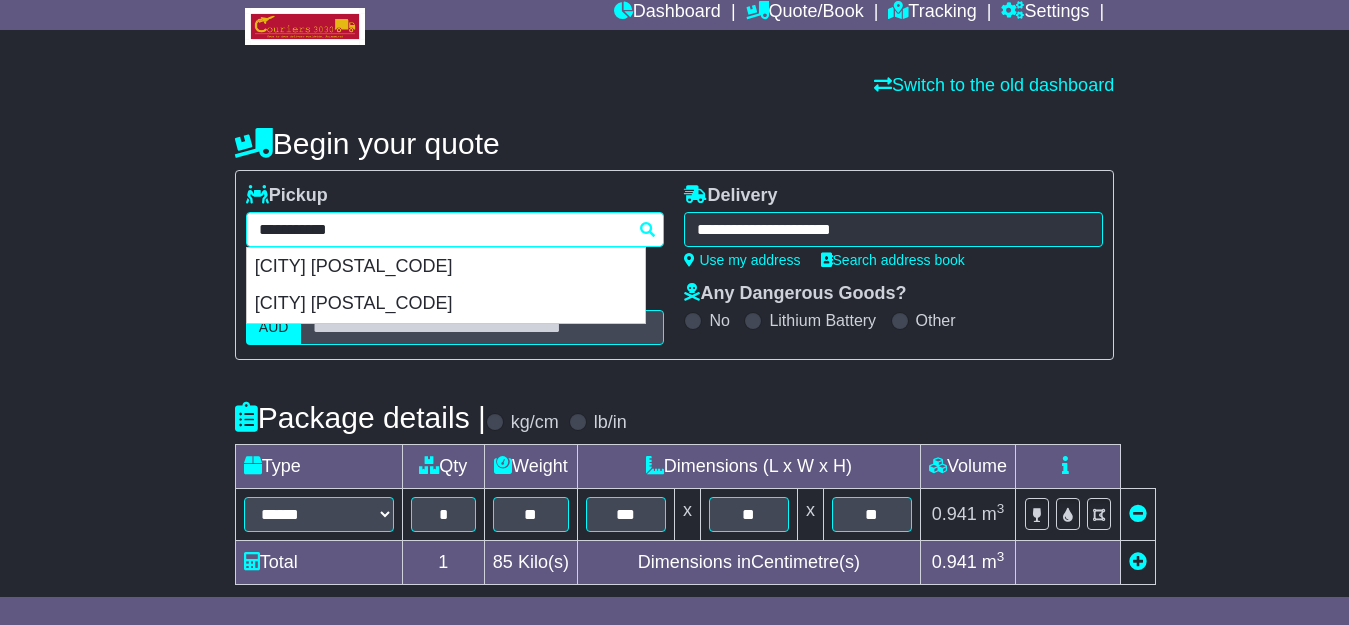 click on "**********" at bounding box center (455, 229) 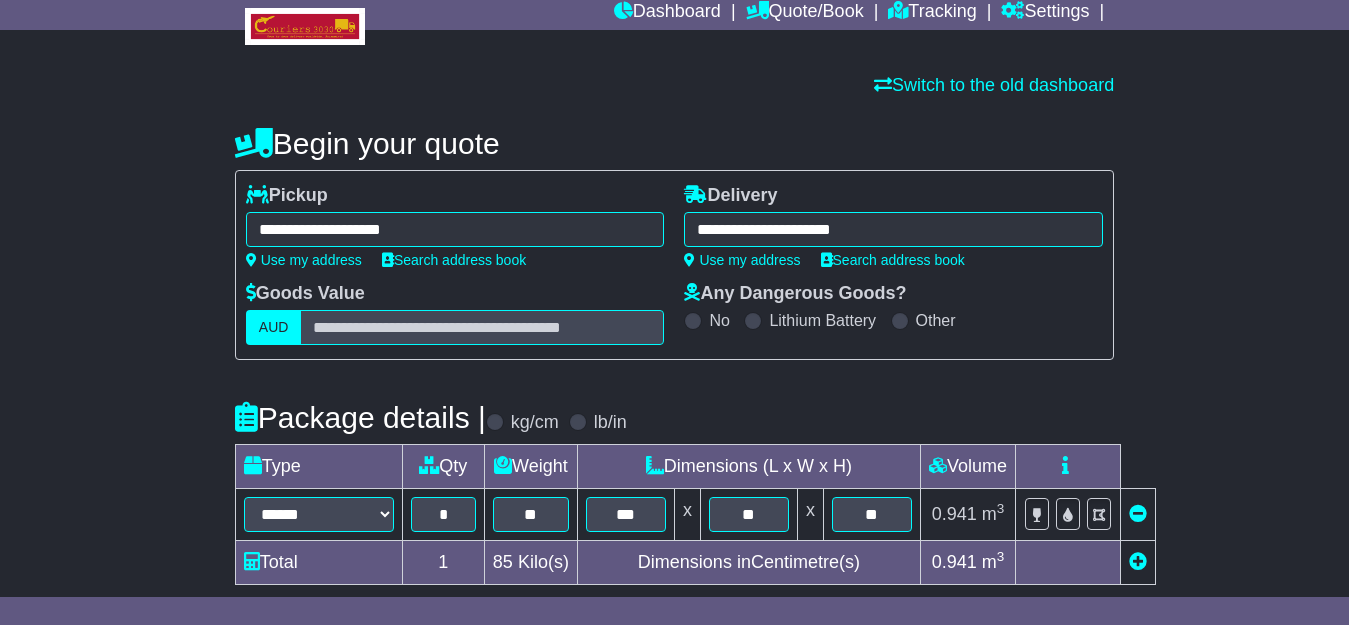click on "**********" at bounding box center [455, 229] 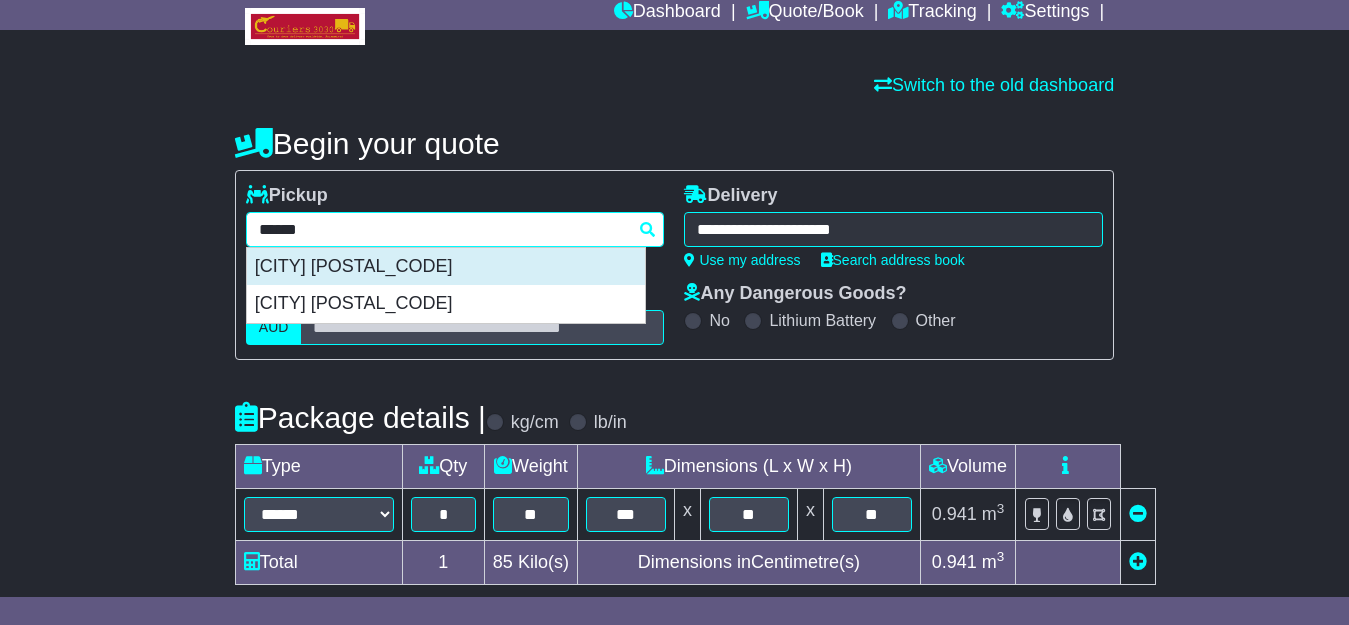 click on "[CITY] [POSTAL_CODE]" at bounding box center [446, 267] 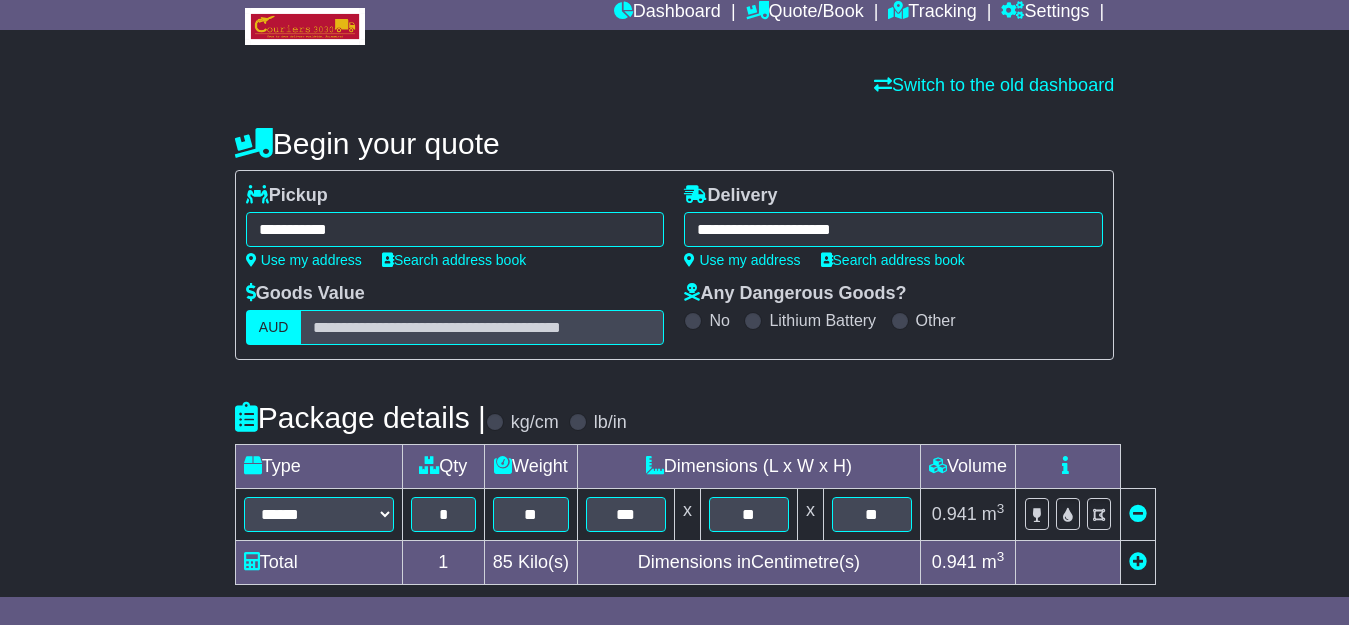 type on "**********" 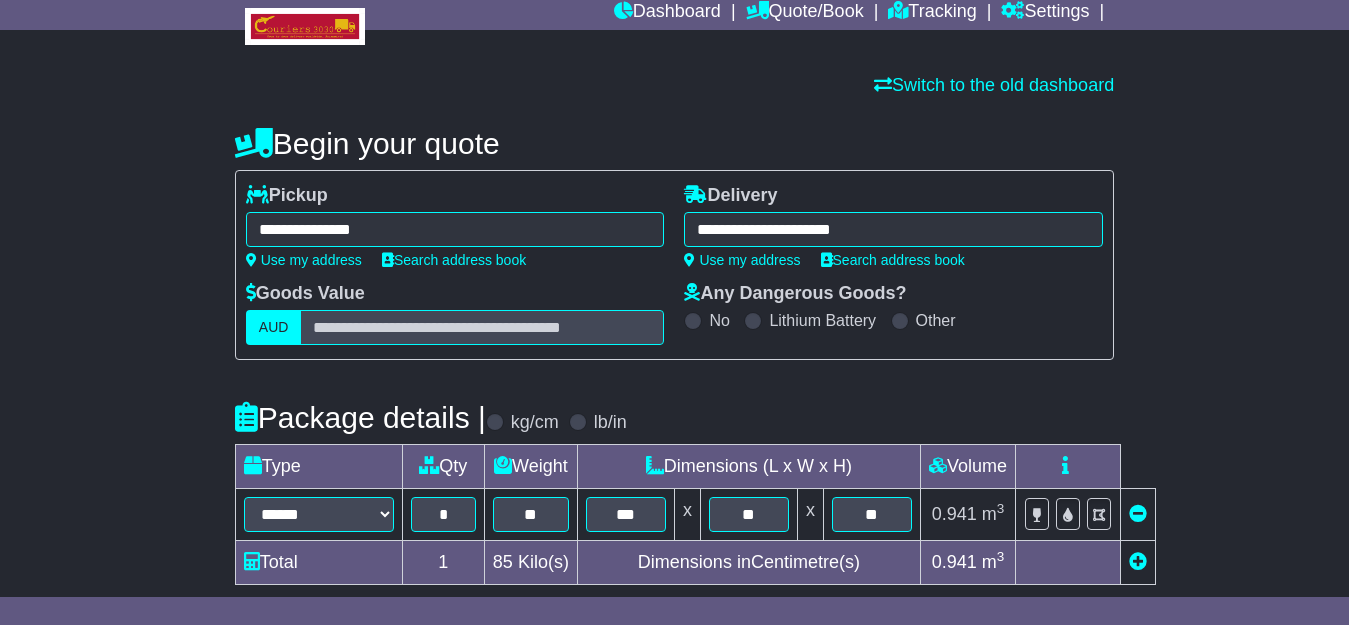 click on "**********" at bounding box center [893, 229] 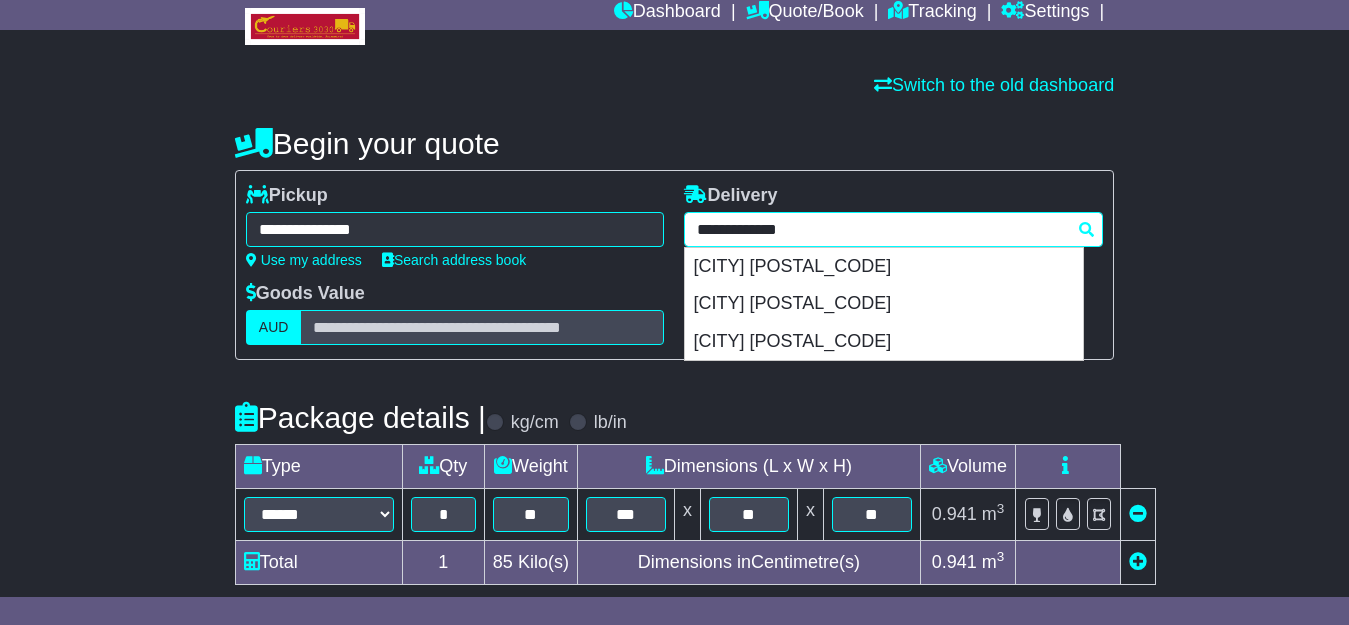 click on "**********" at bounding box center [893, 229] 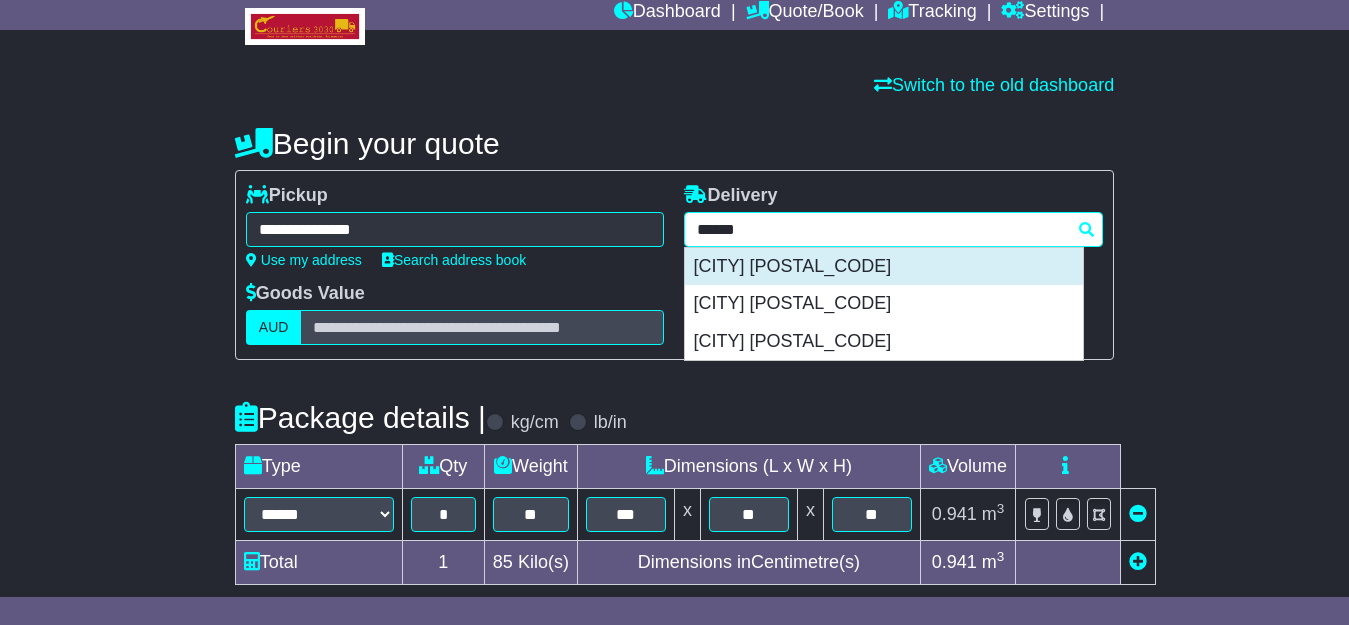 click on "[CITY] [POSTAL_CODE]" at bounding box center (884, 267) 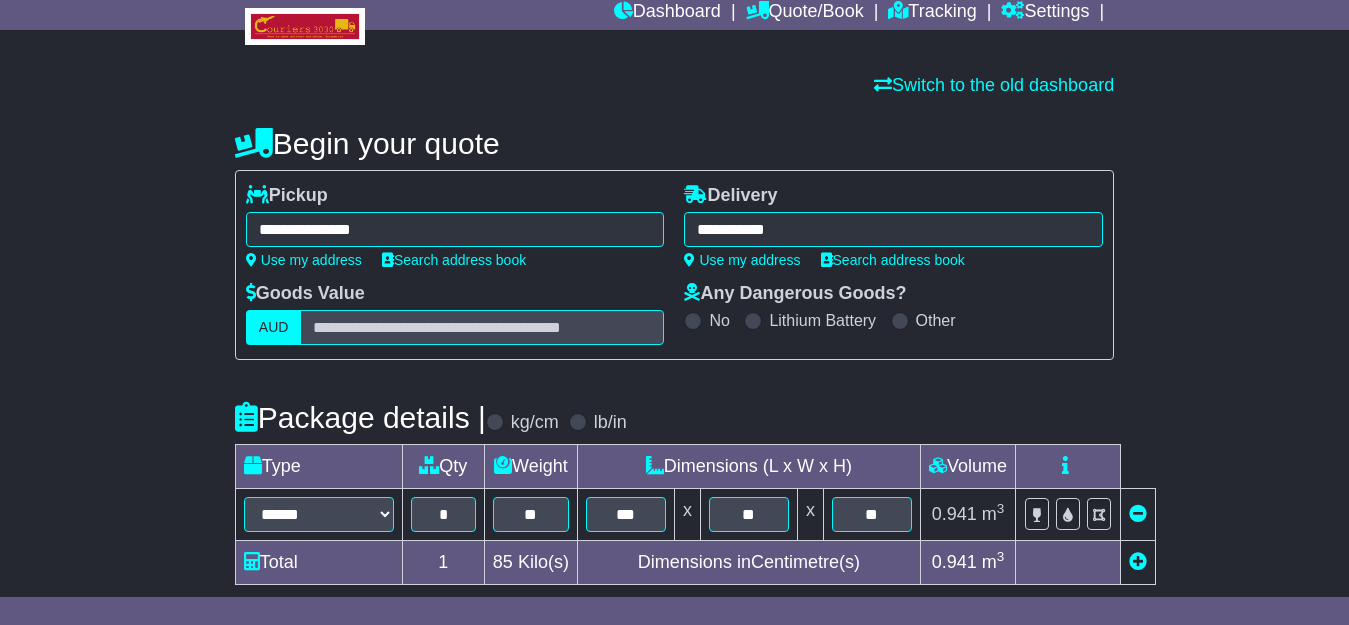 type on "**********" 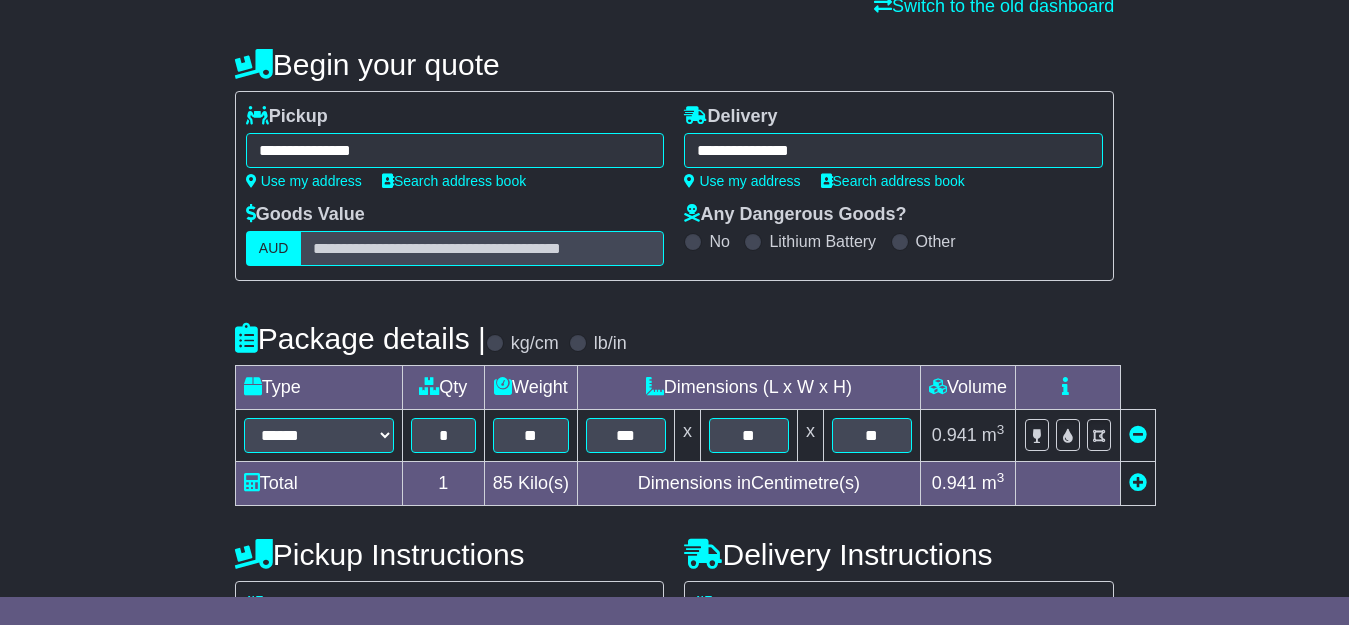 scroll, scrollTop: 267, scrollLeft: 0, axis: vertical 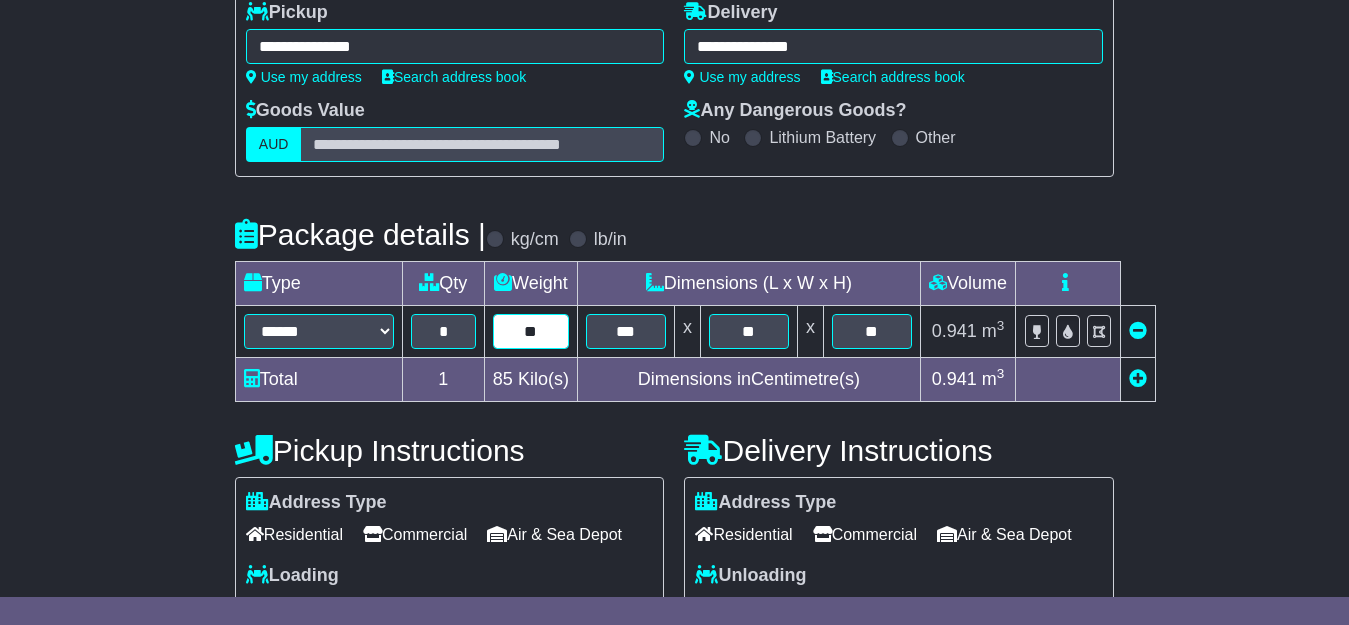 click on "**" at bounding box center [531, 331] 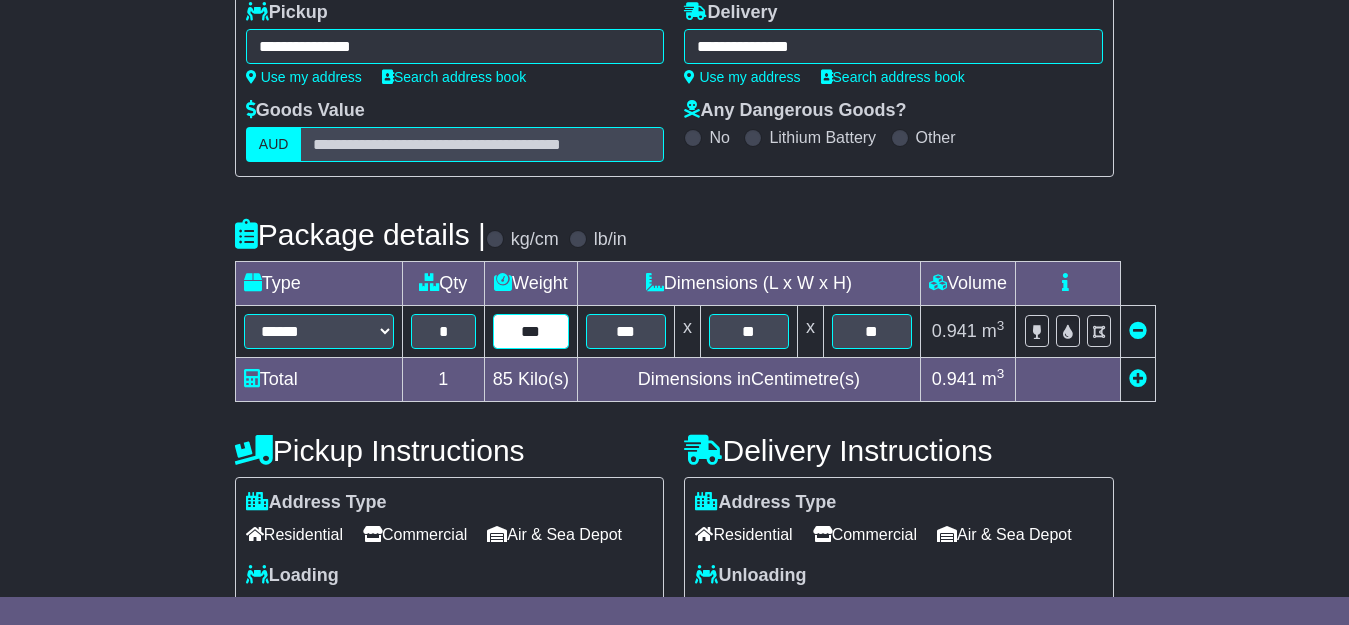 type on "***" 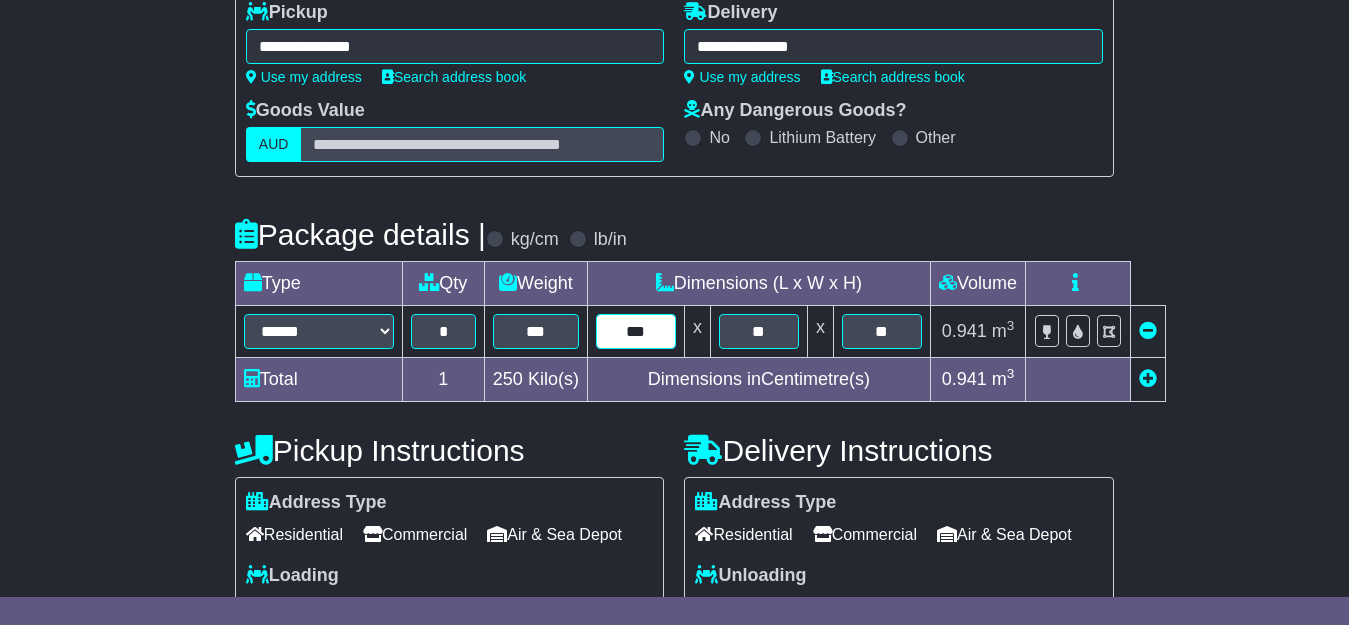 type on "***" 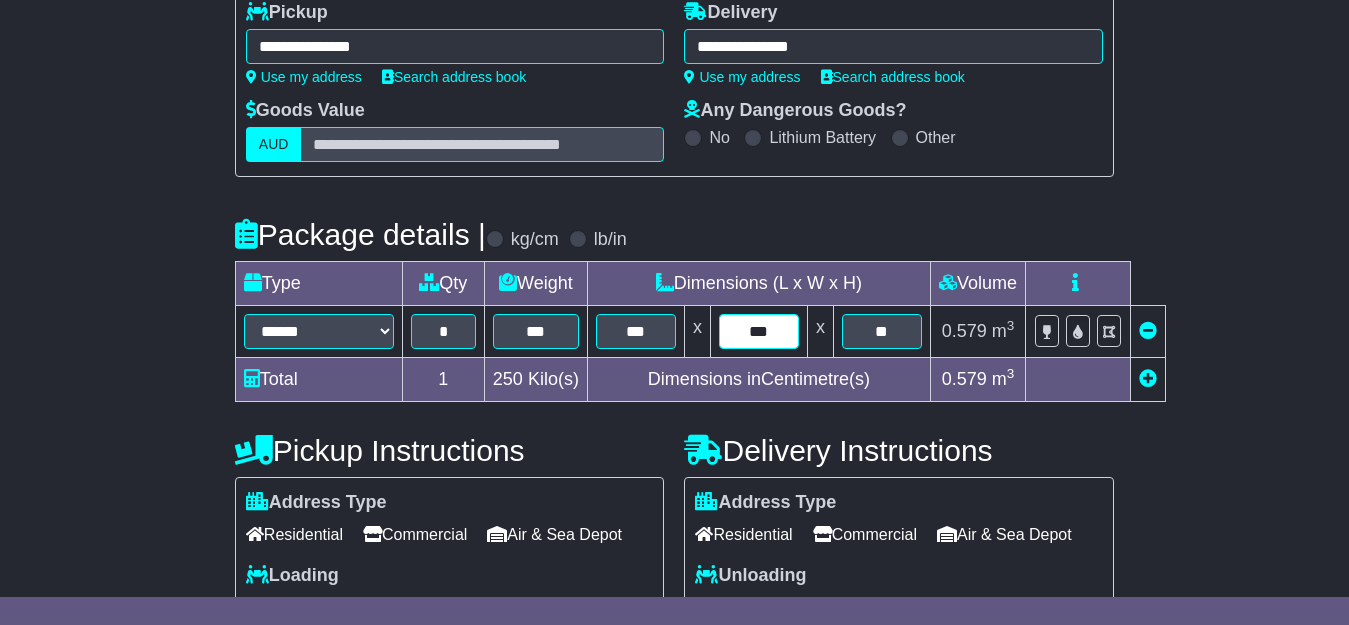 type on "***" 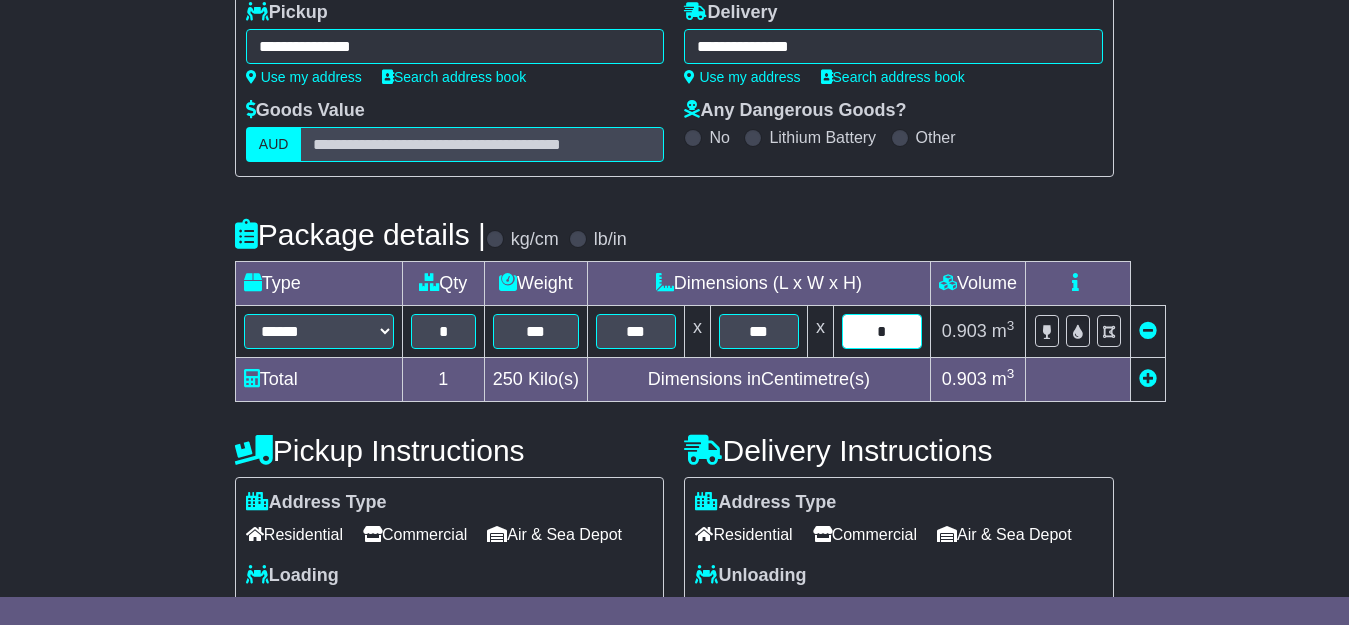 type on "*" 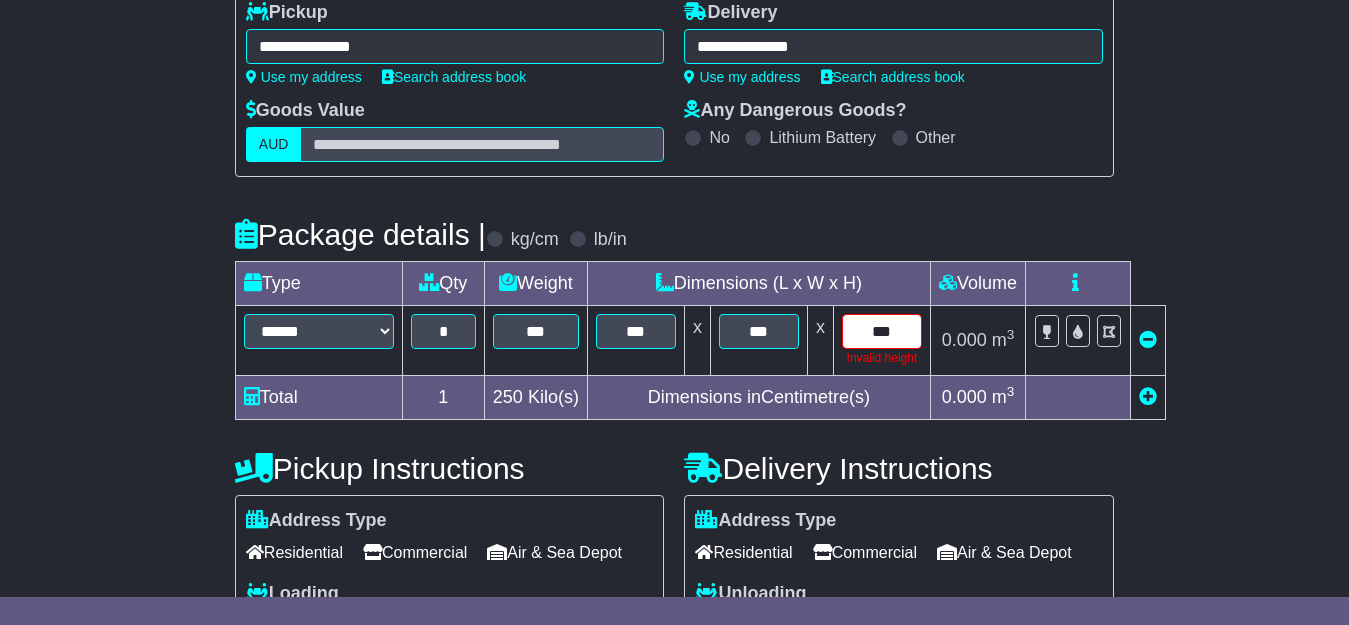 type on "***" 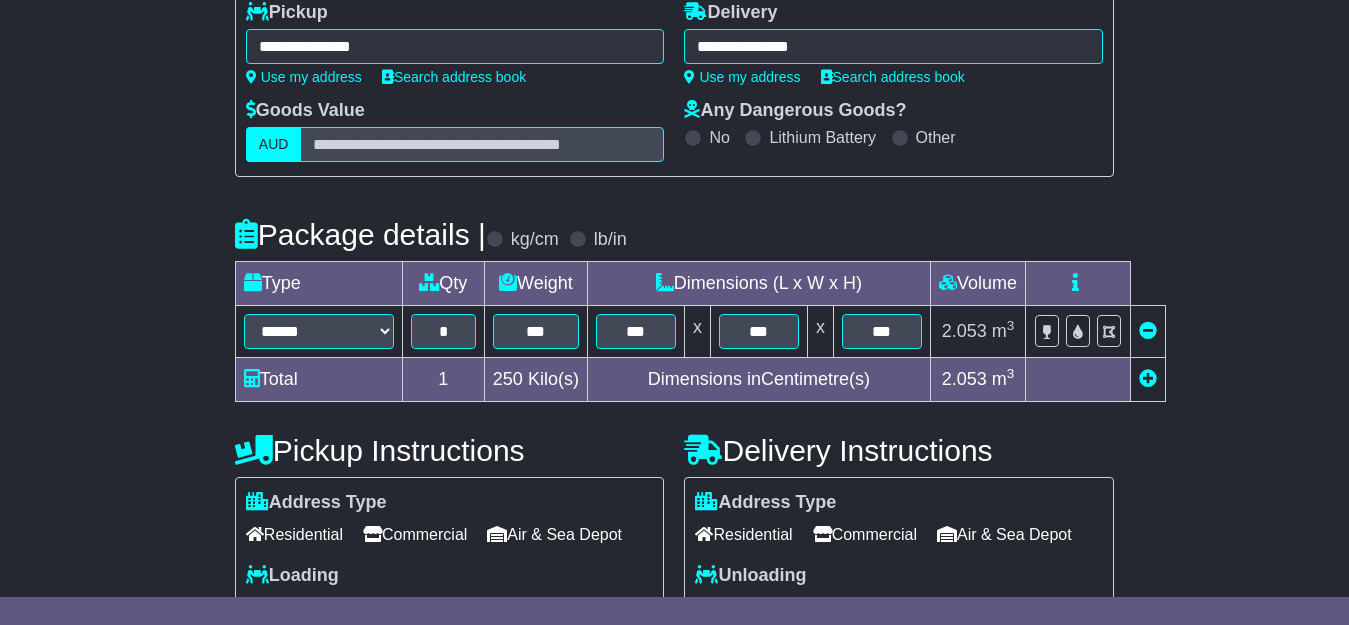 drag, startPoint x: 237, startPoint y: 317, endPoint x: 564, endPoint y: 334, distance: 327.4416 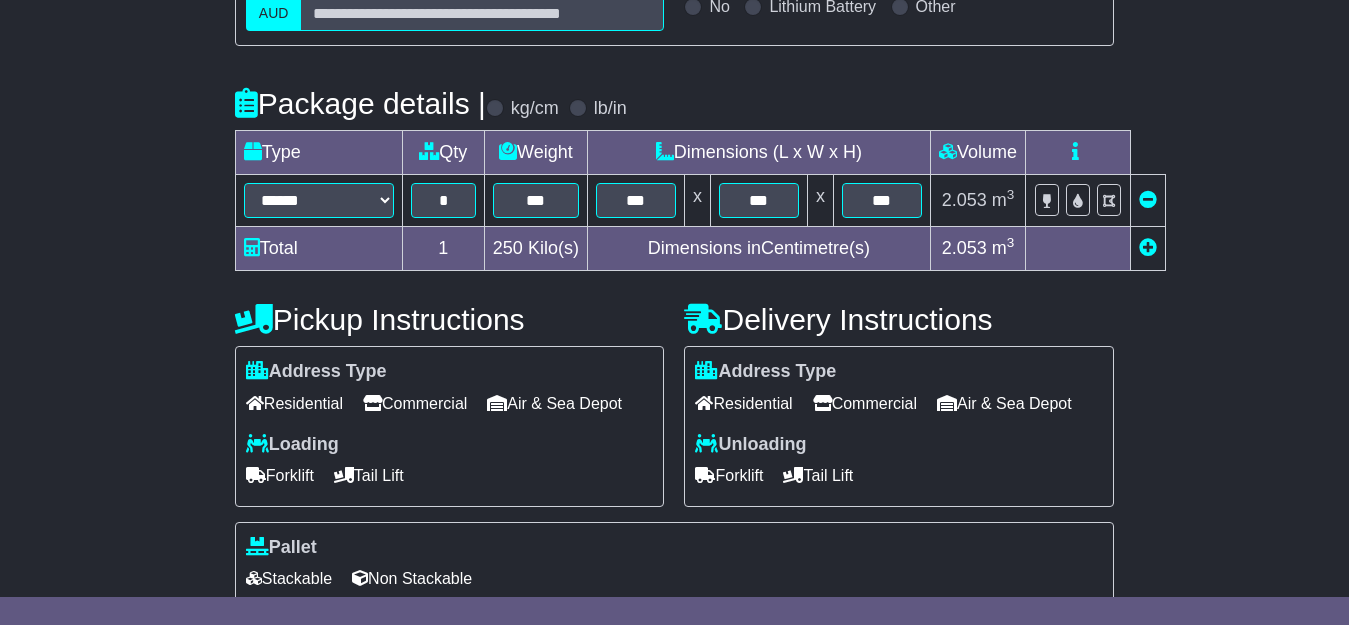 scroll, scrollTop: 467, scrollLeft: 0, axis: vertical 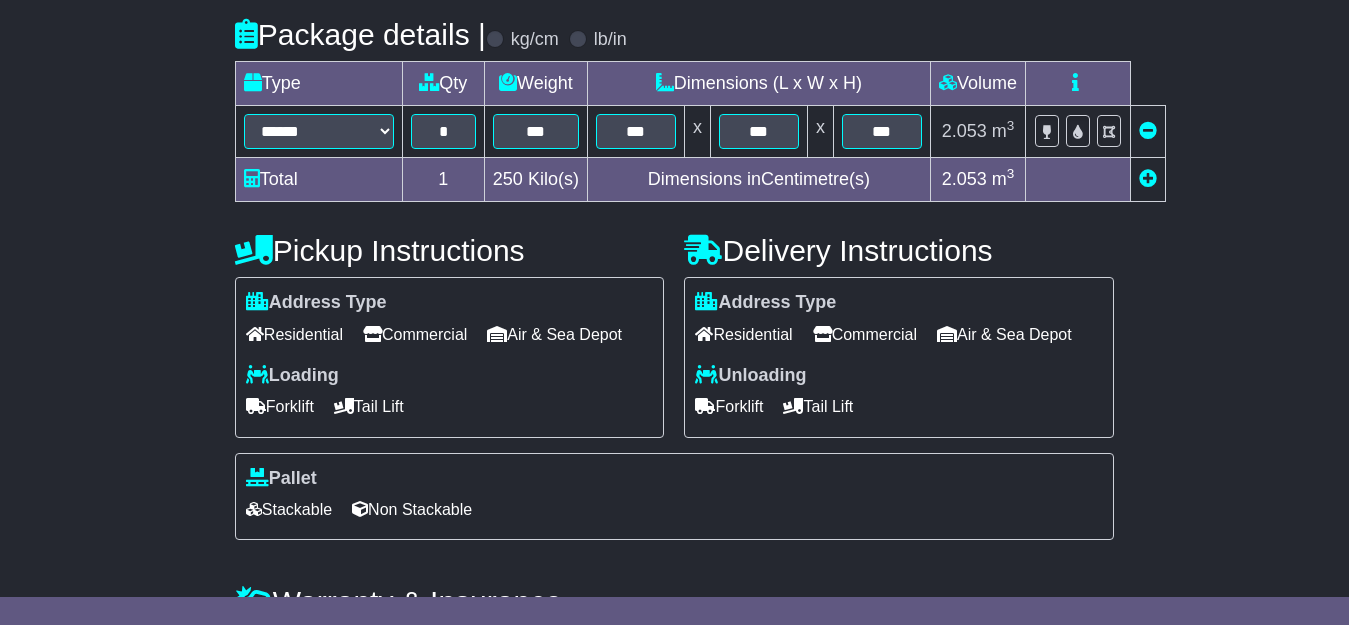 click on "Residential" at bounding box center (743, 334) 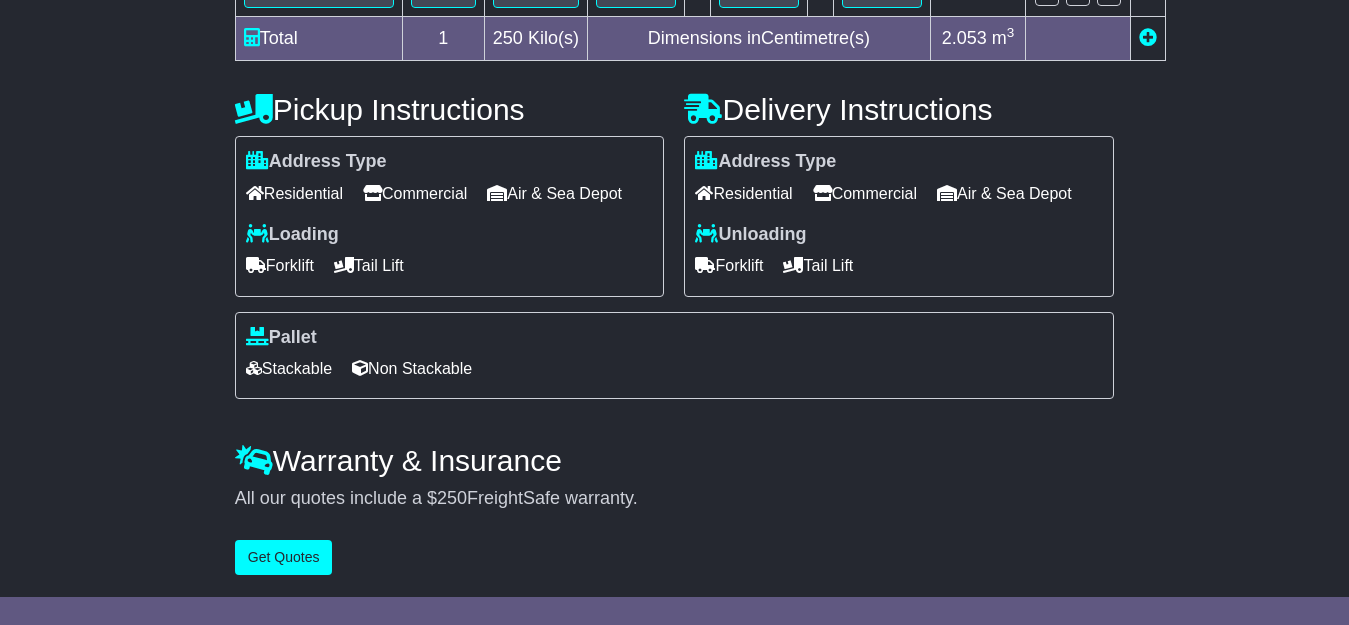 scroll, scrollTop: 645, scrollLeft: 0, axis: vertical 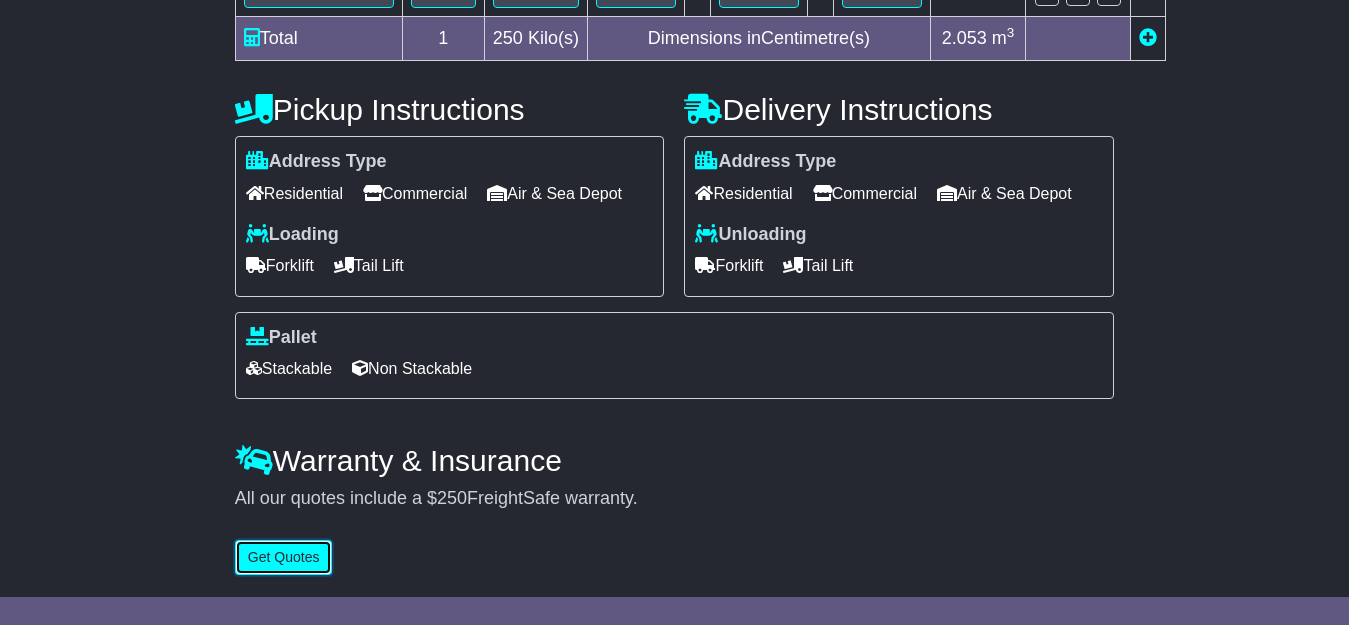 click on "Get Quotes" at bounding box center [284, 557] 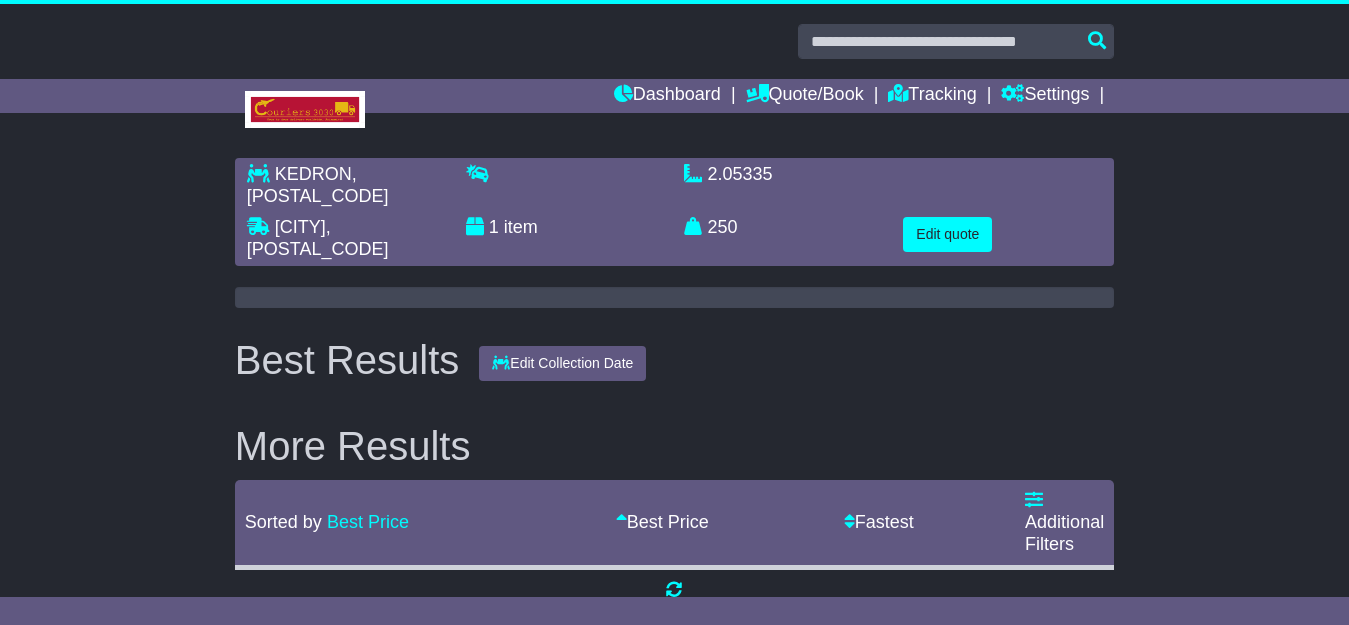 scroll, scrollTop: 0, scrollLeft: 0, axis: both 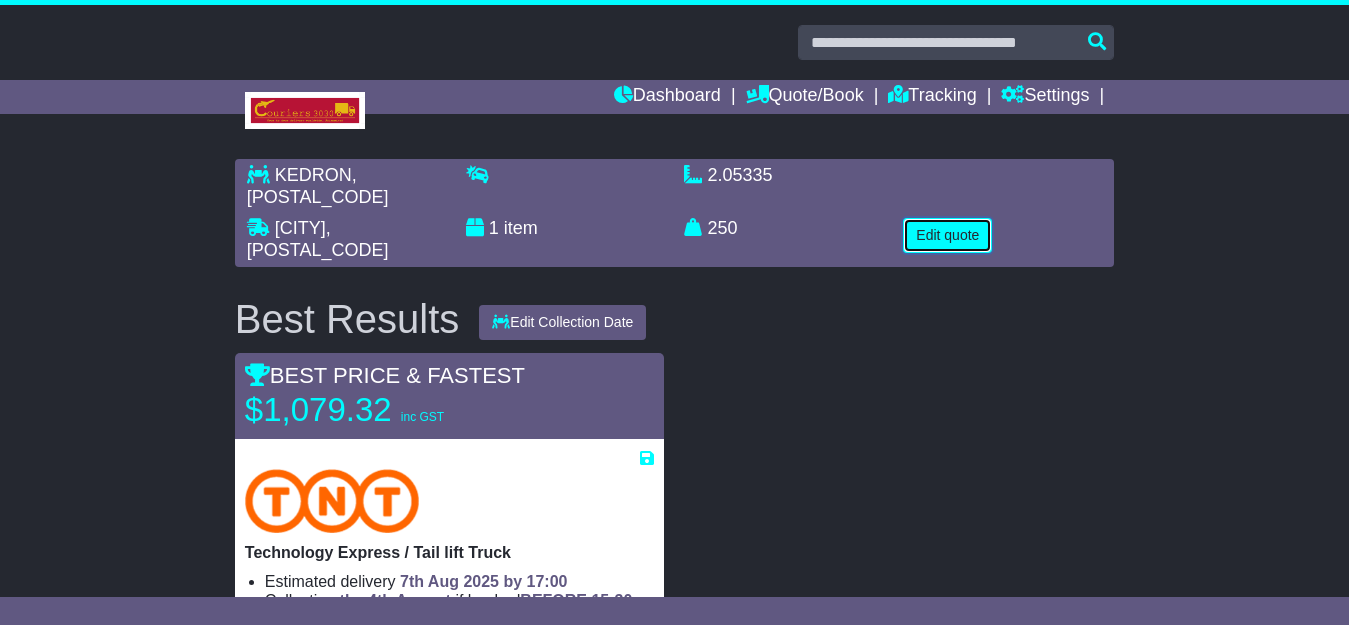 click on "Edit quote" at bounding box center (947, 235) 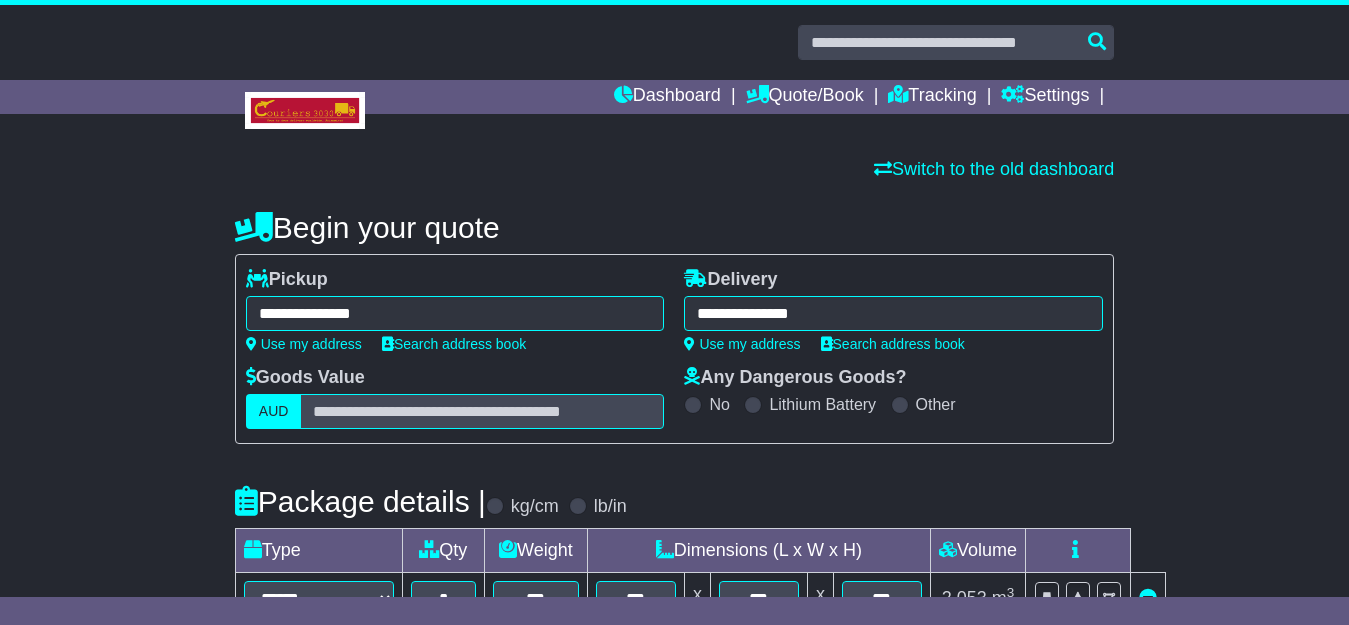 click on "**********" at bounding box center [893, 313] 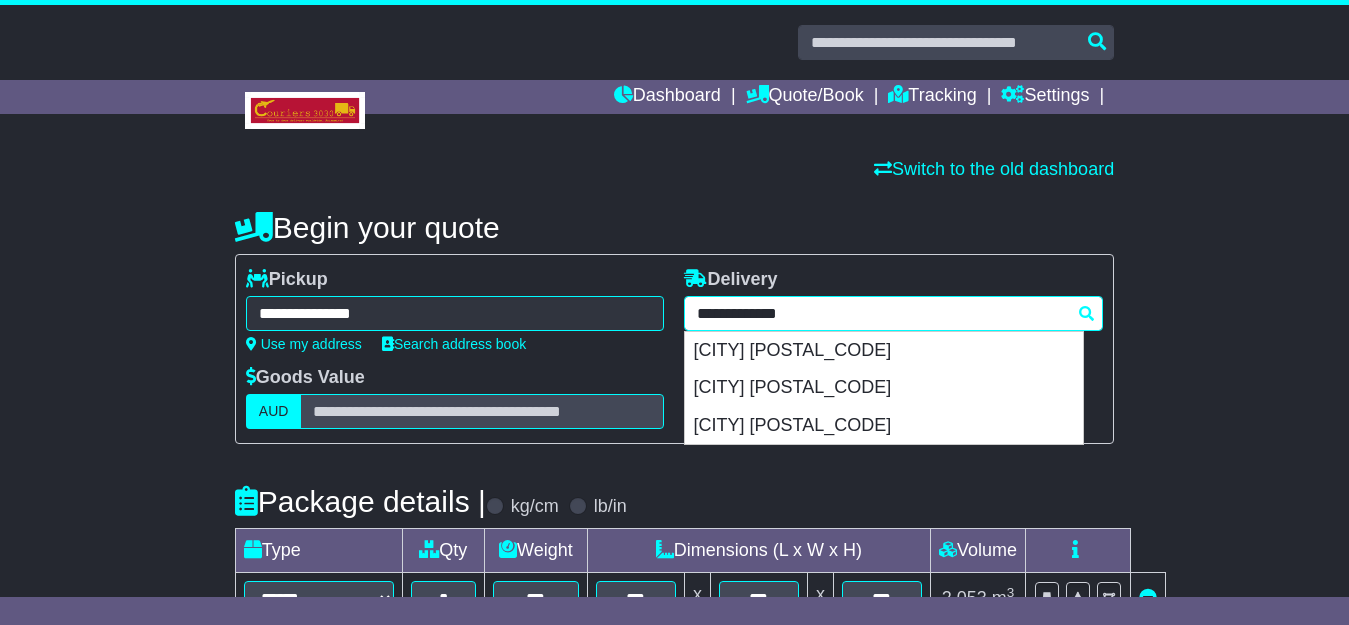 click on "**********" at bounding box center (893, 313) 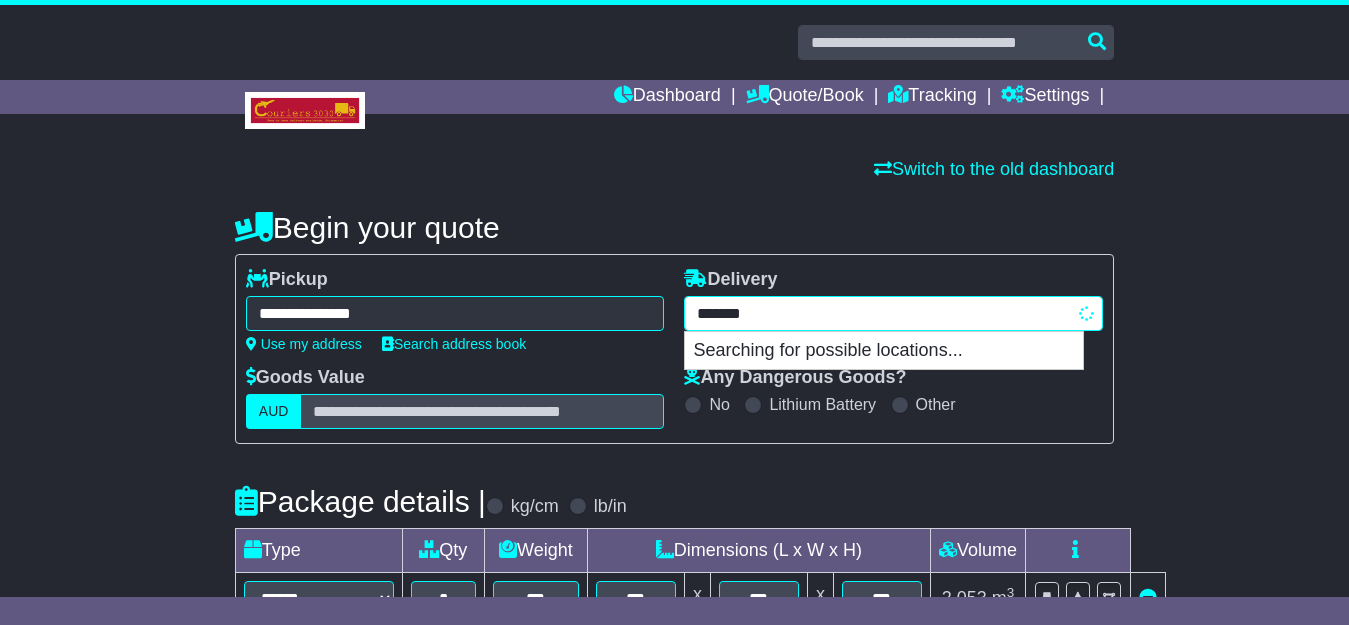 type on "********" 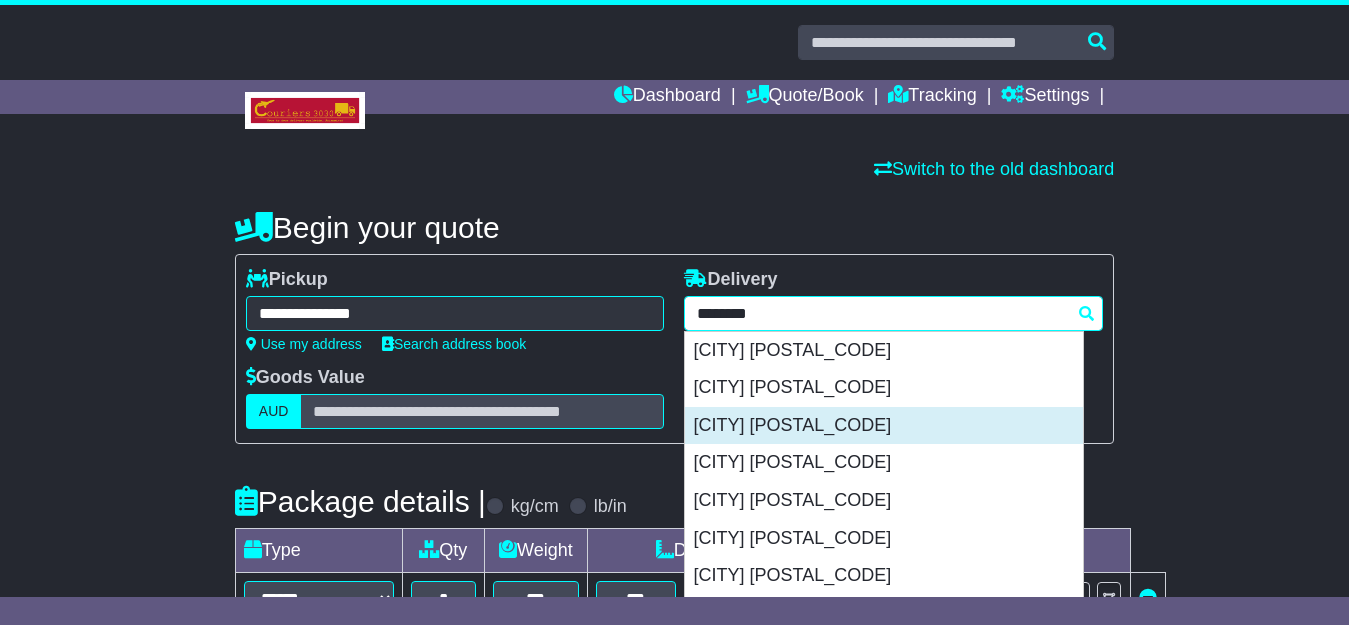 click on "[CITY] [POSTAL_CODE]" at bounding box center [884, 426] 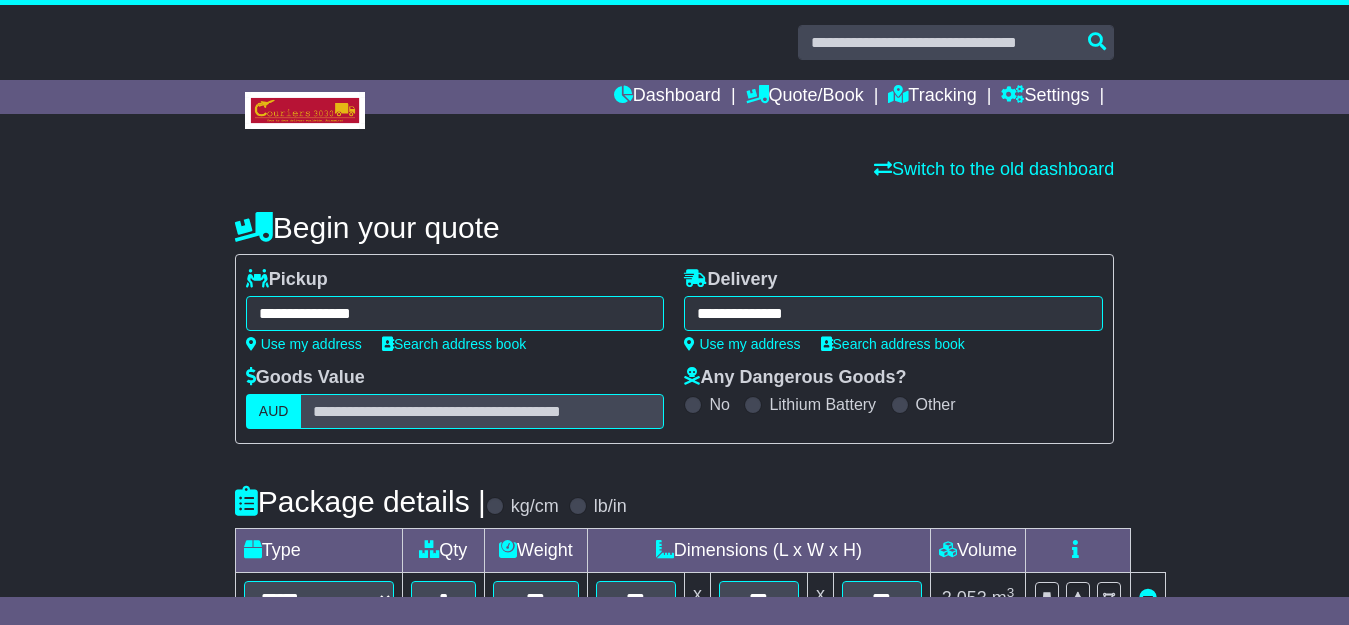 type on "**********" 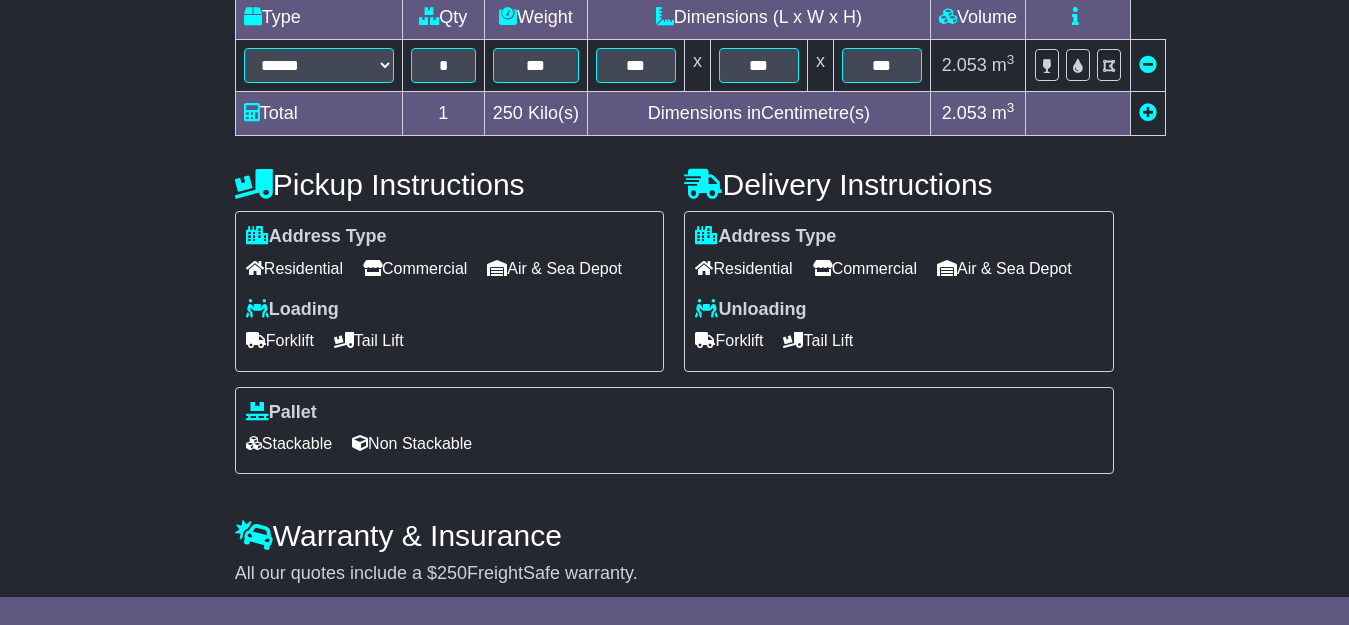 scroll, scrollTop: 645, scrollLeft: 0, axis: vertical 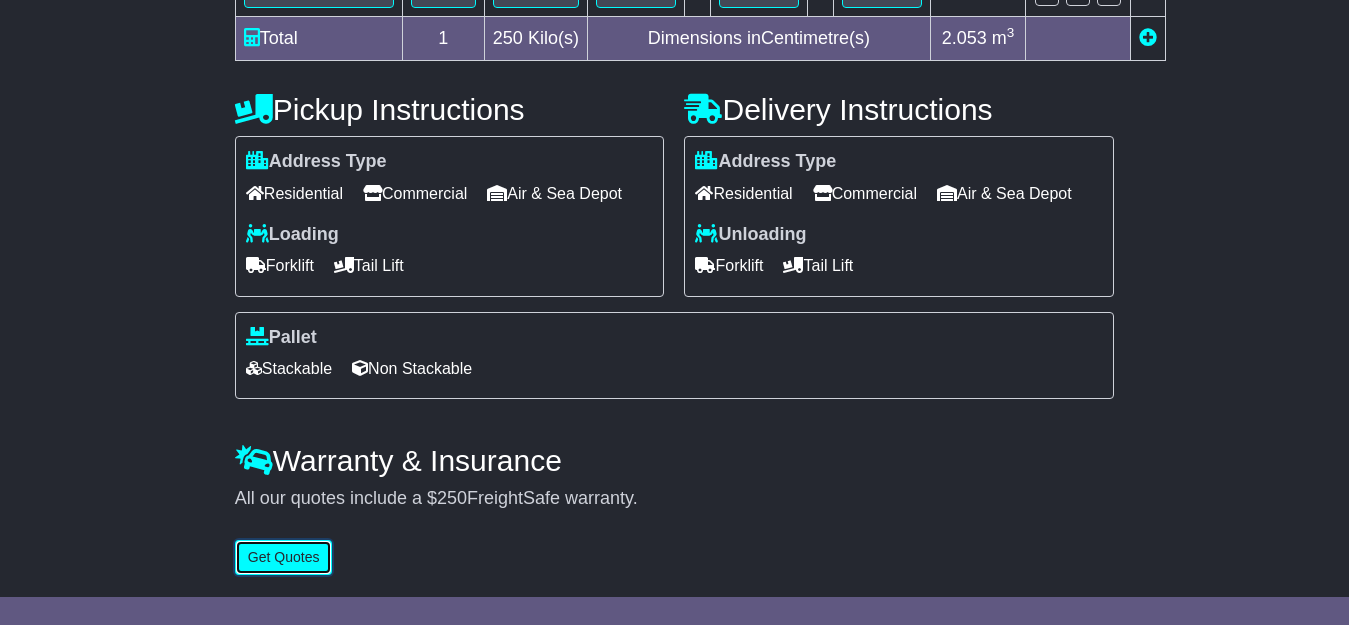 click on "Get Quotes" at bounding box center (284, 557) 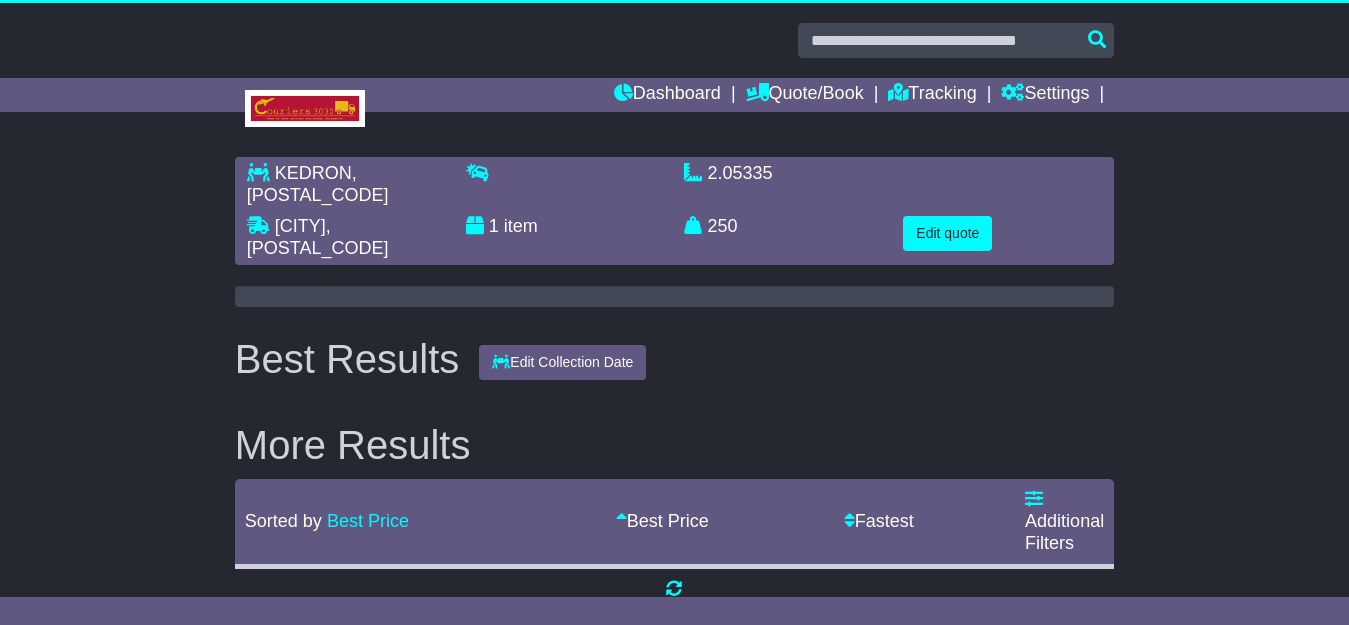 scroll, scrollTop: 0, scrollLeft: 0, axis: both 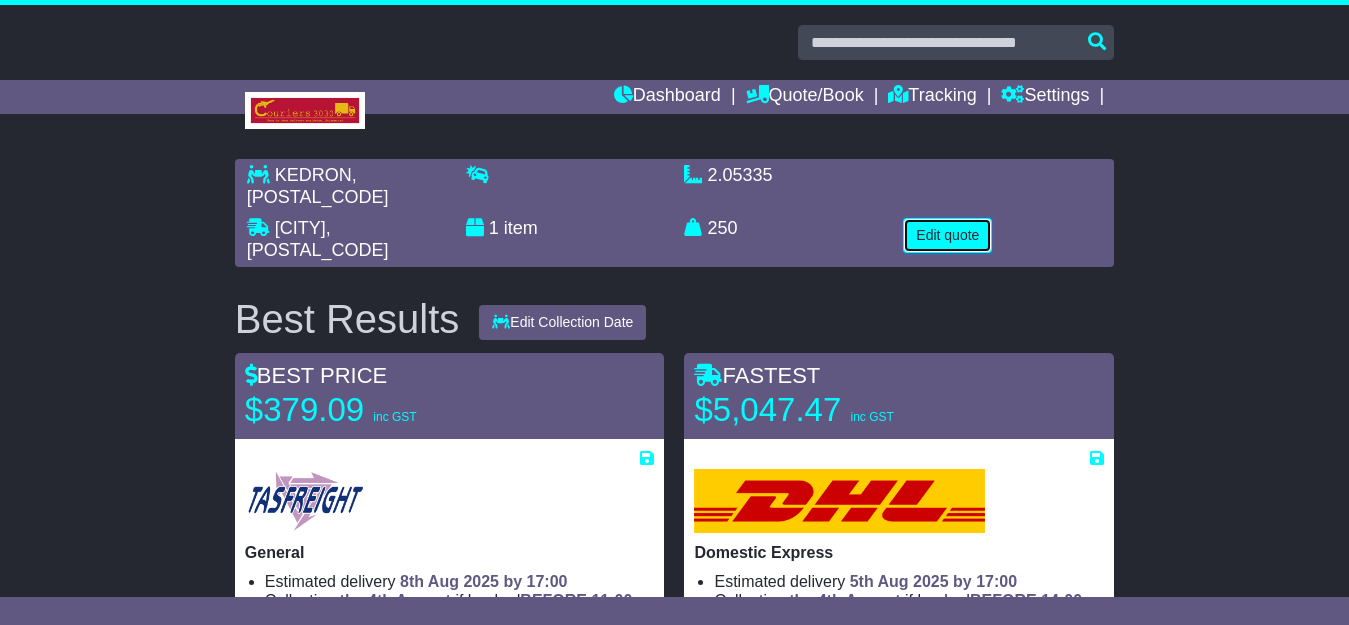 type 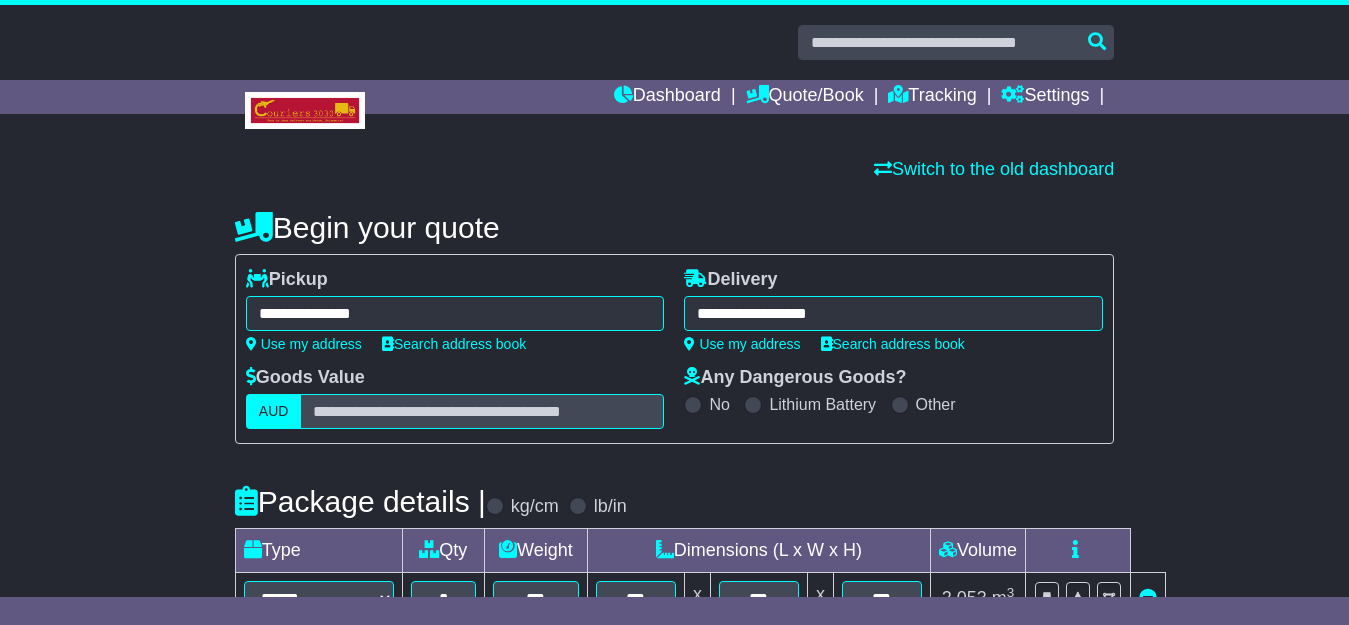 click on "**********" at bounding box center (893, 313) 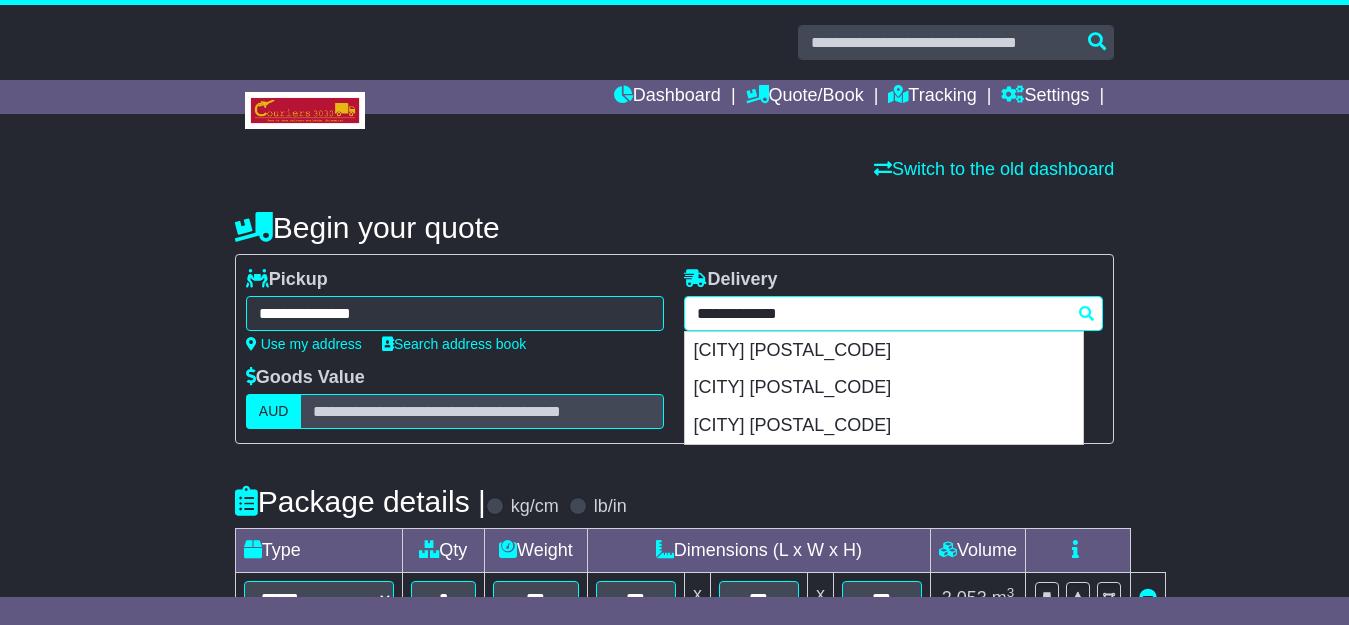 click on "**********" at bounding box center (893, 313) 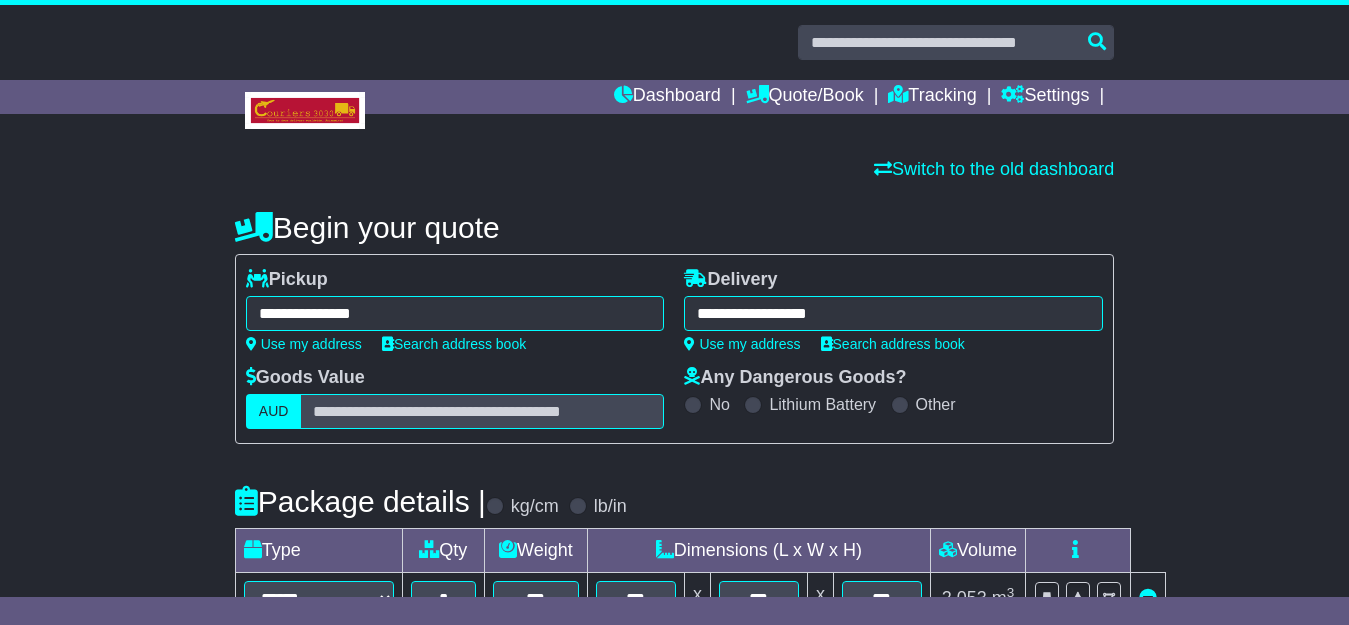 click on "**********" at bounding box center [674, 659] 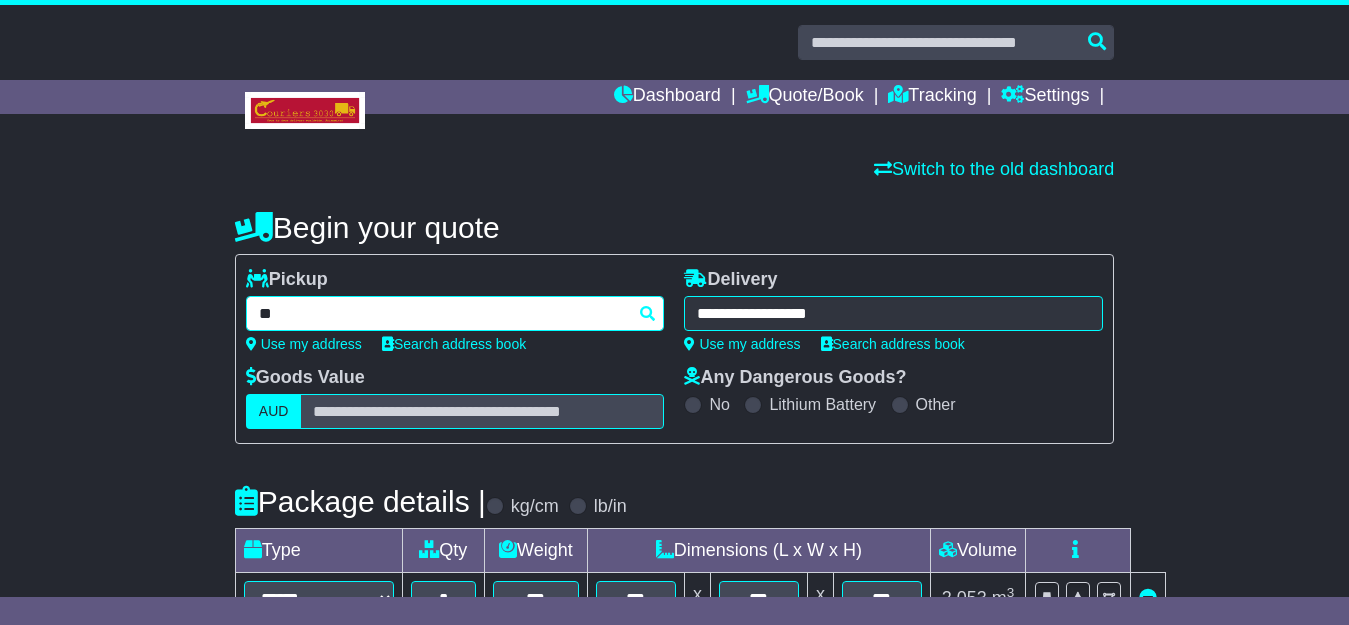 type on "*" 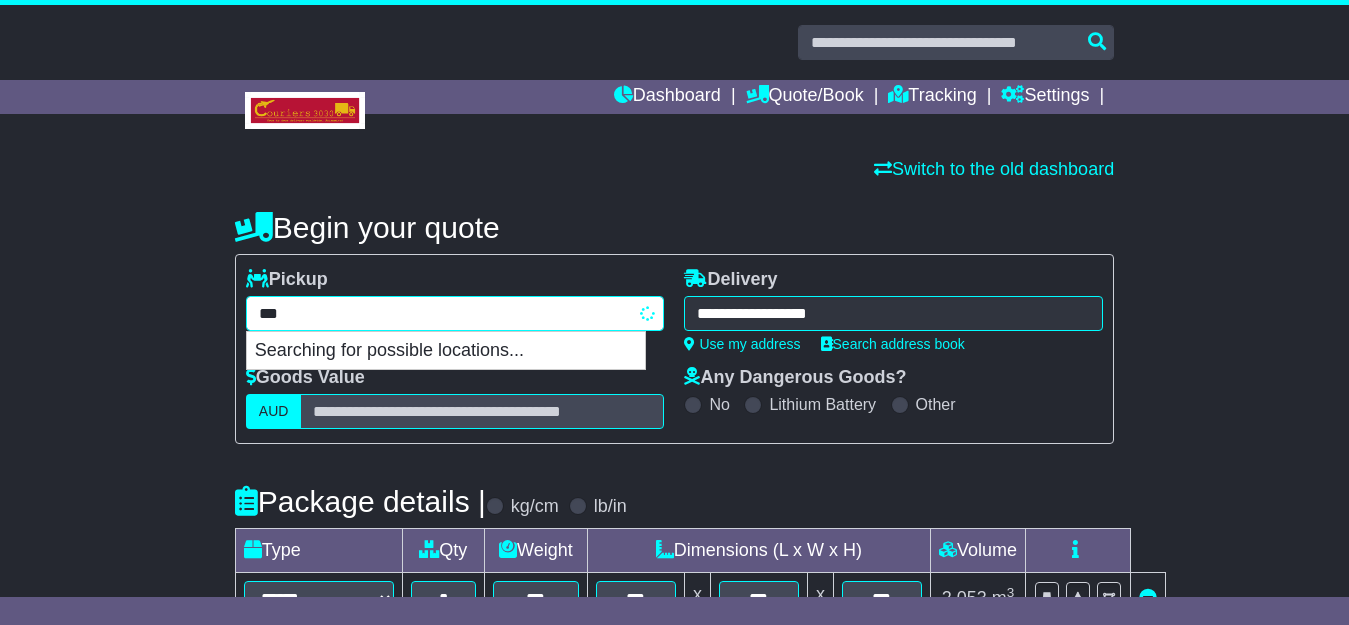 type on "****" 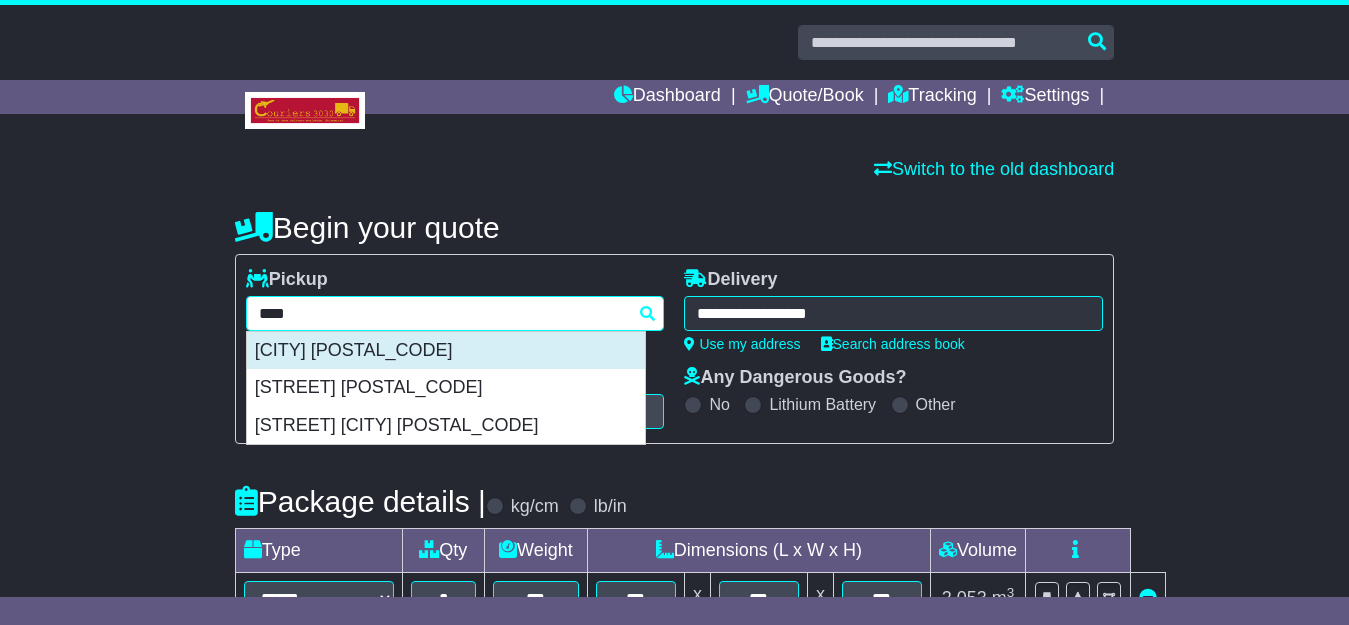 click on "[CITY] [POSTAL_CODE]" at bounding box center (446, 351) 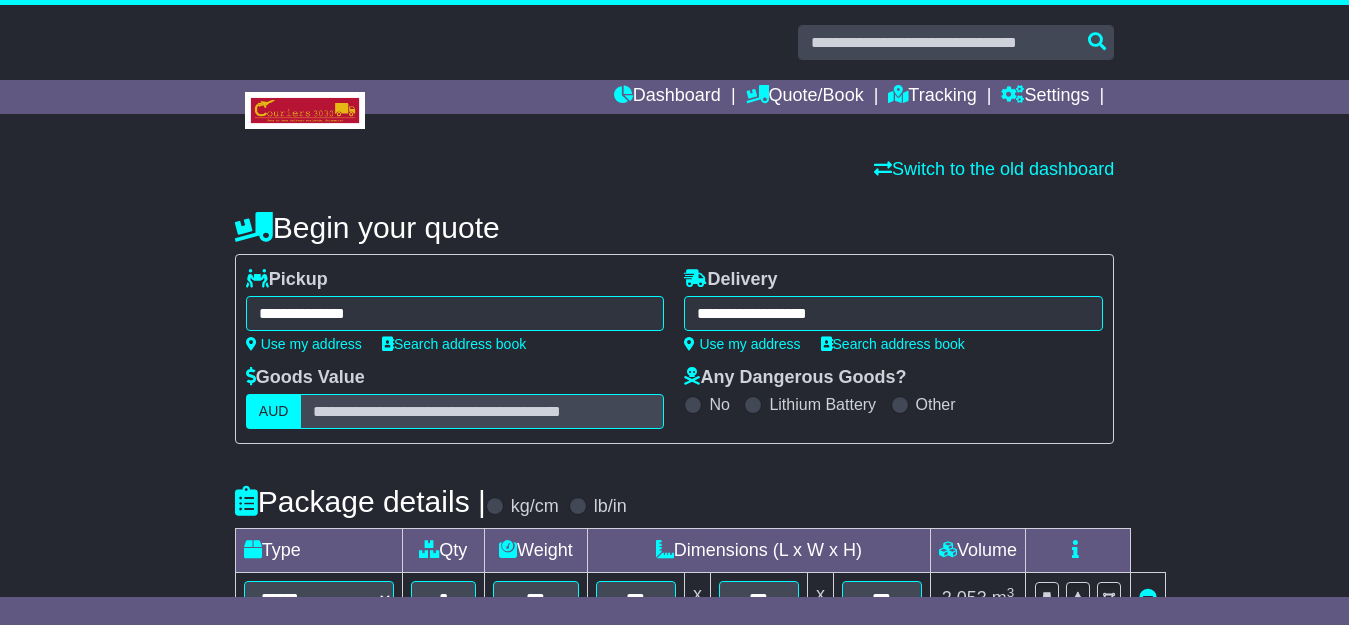 type on "**********" 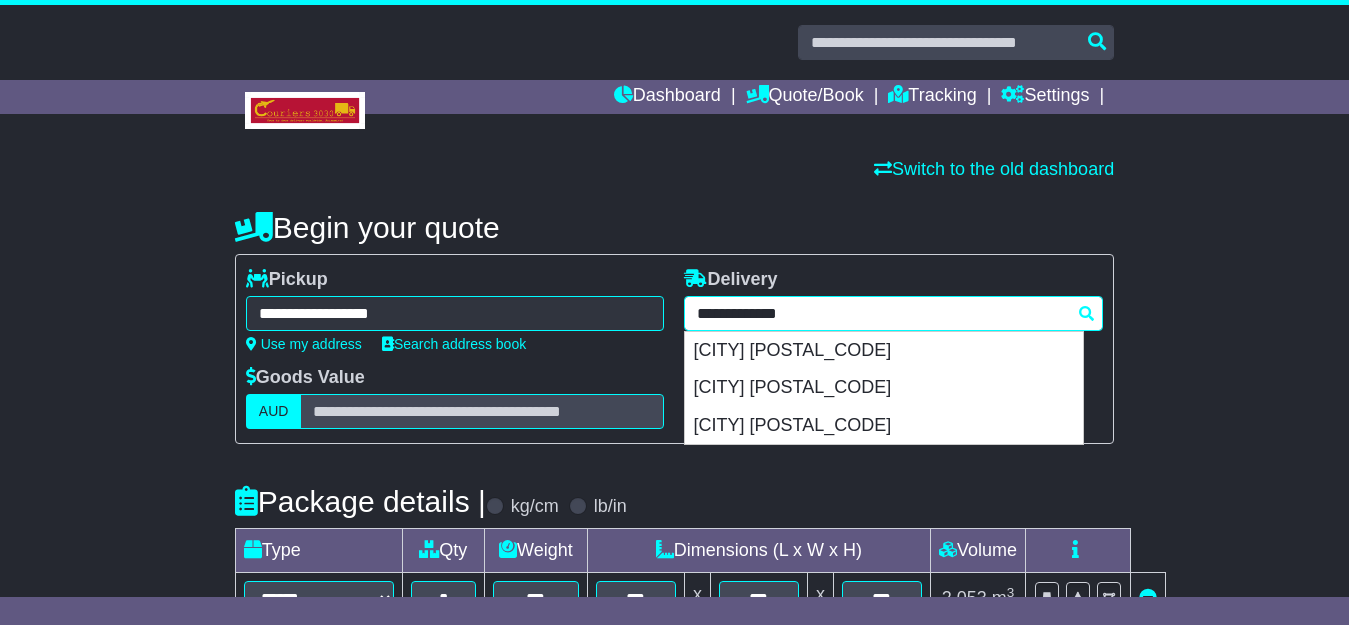 click on "**********" at bounding box center [893, 313] 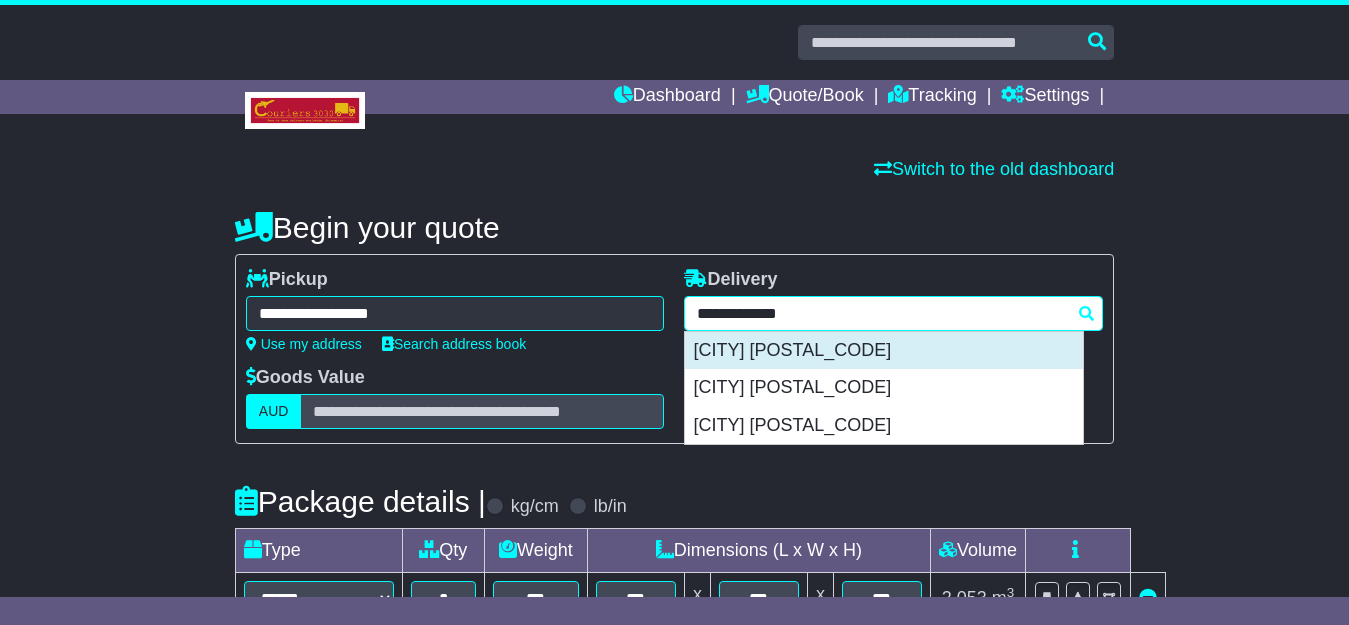 click on "[CITY] [POSTAL_CODE]" at bounding box center (884, 351) 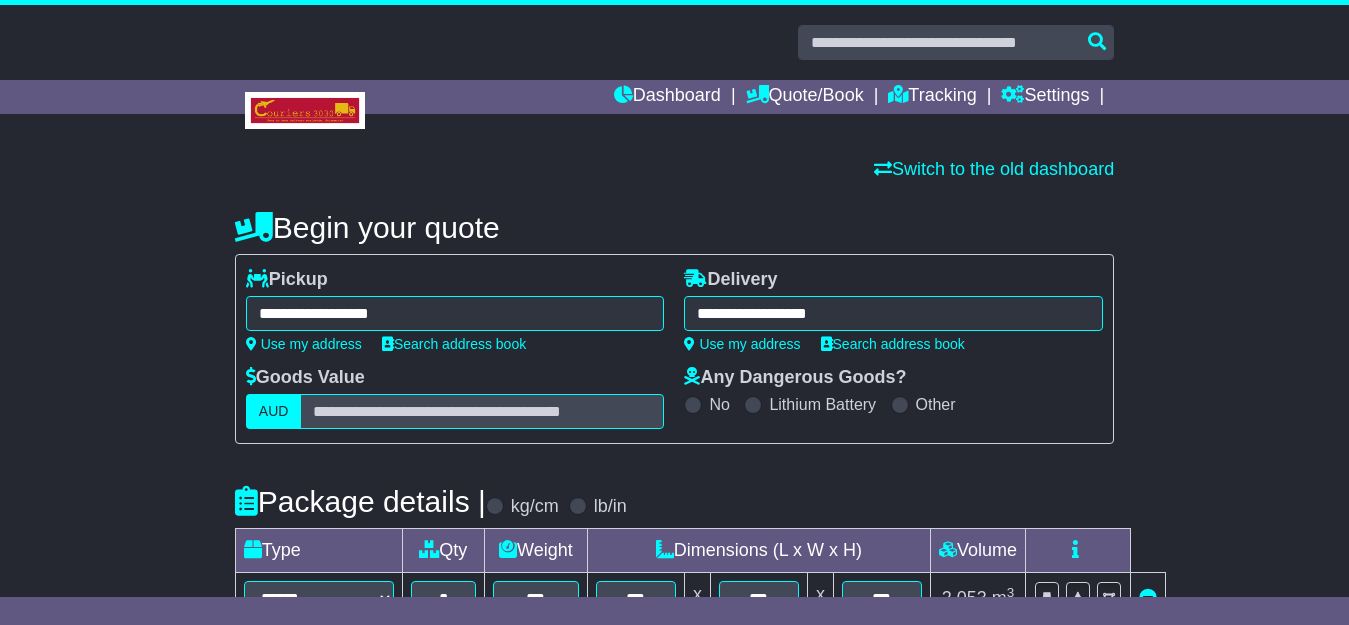 type on "**********" 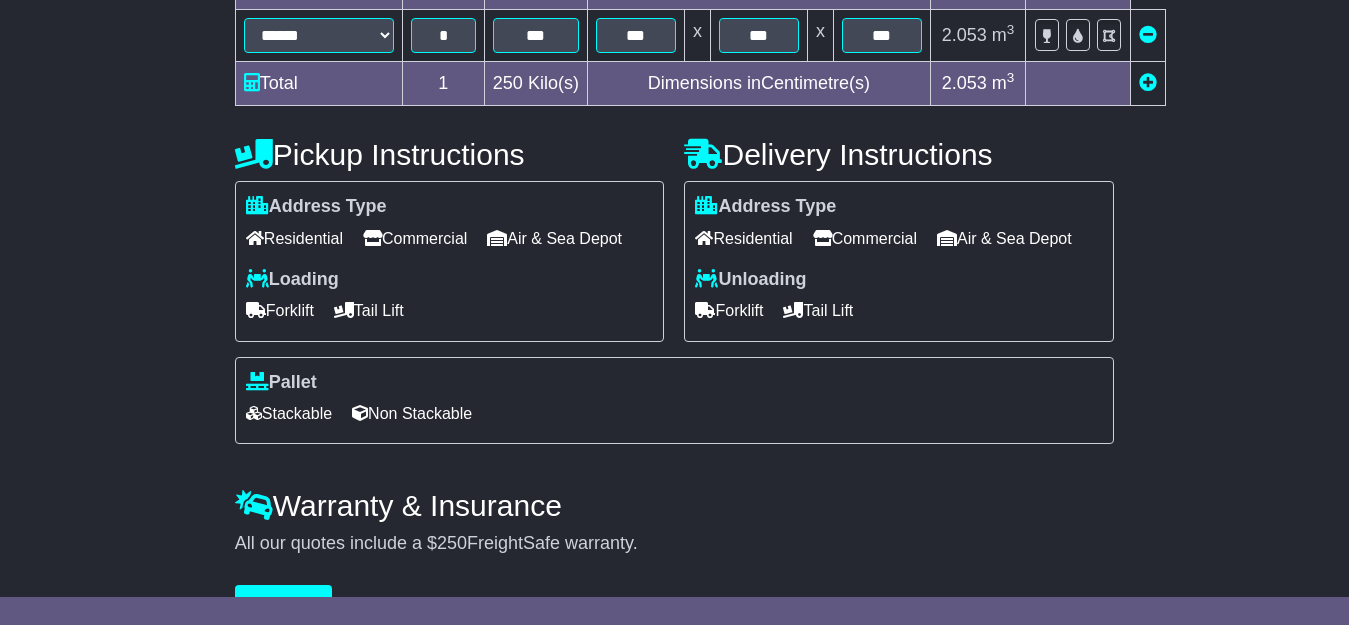 scroll, scrollTop: 645, scrollLeft: 0, axis: vertical 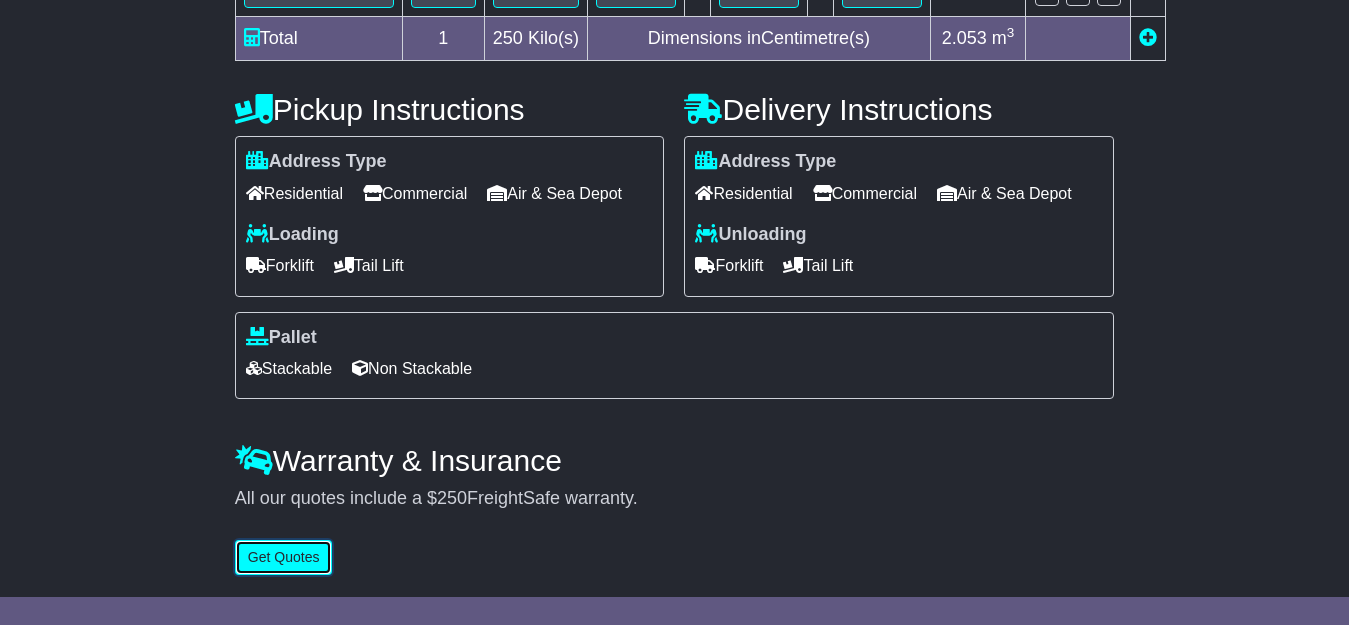 click on "Get Quotes" at bounding box center [284, 557] 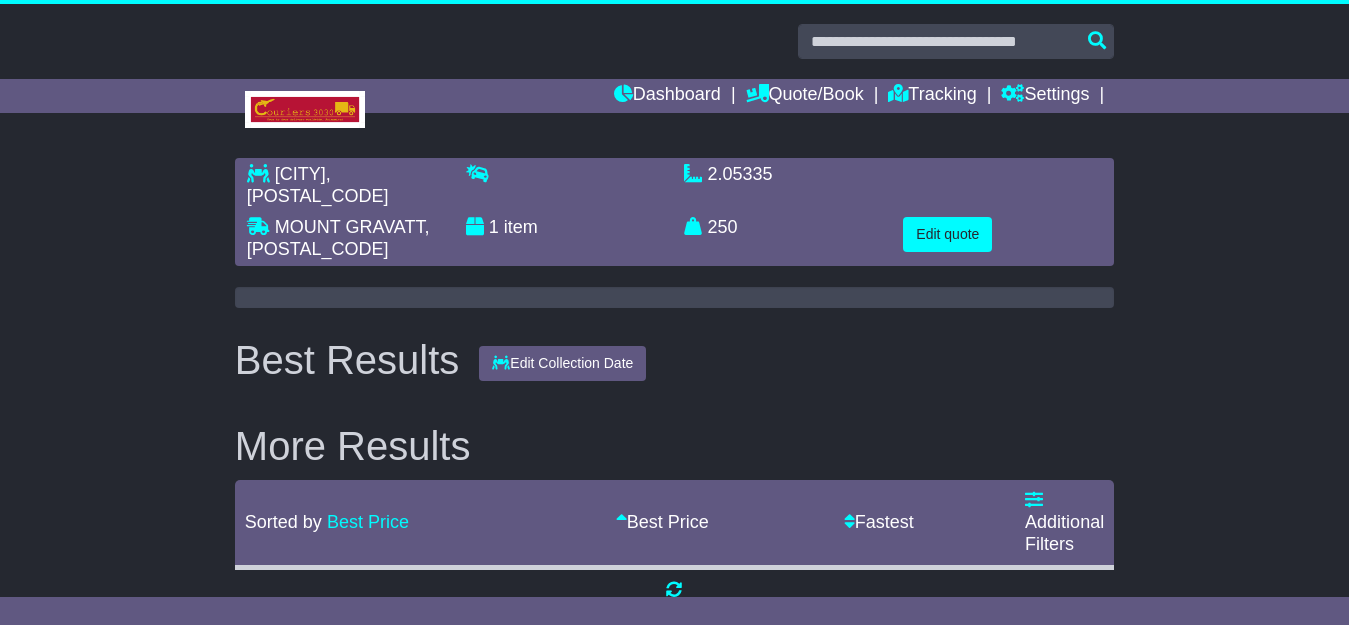 scroll, scrollTop: 0, scrollLeft: 0, axis: both 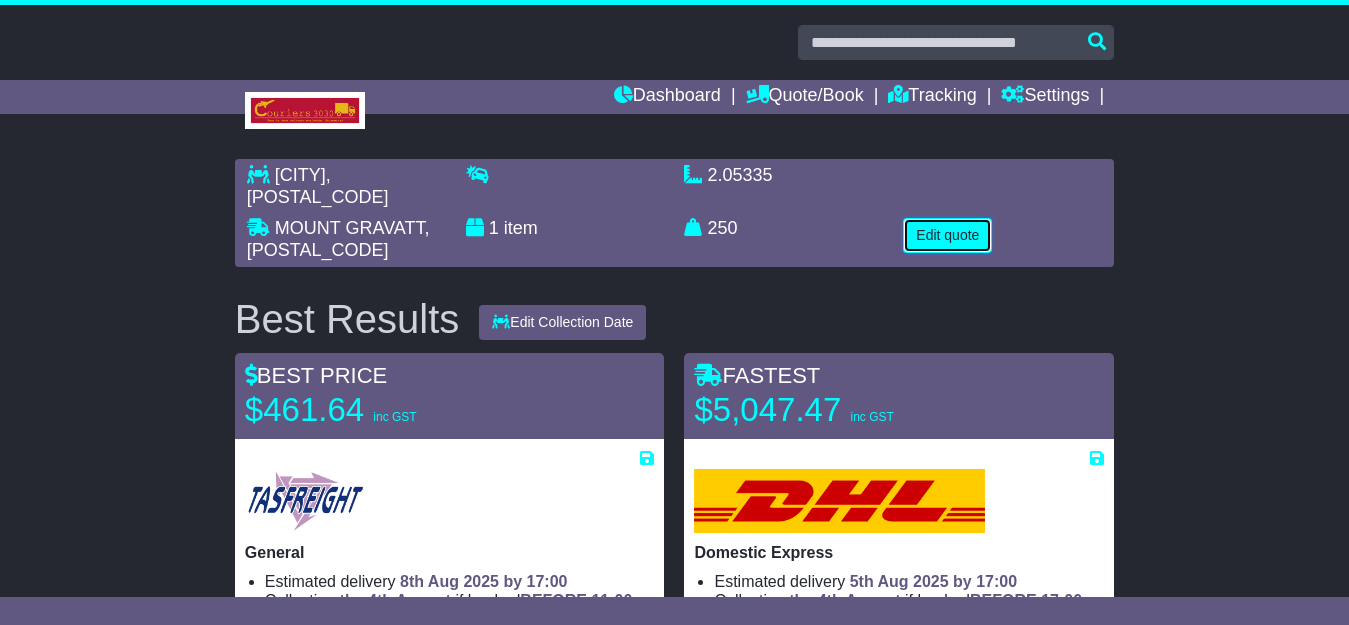 type 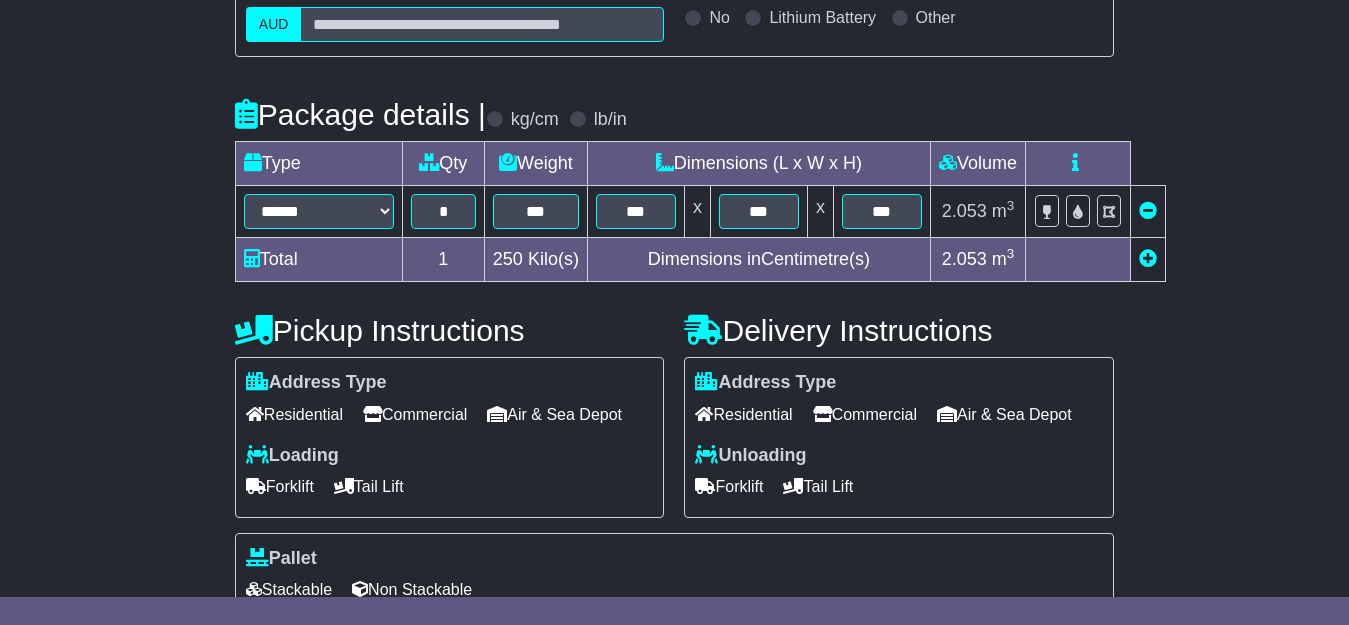 scroll, scrollTop: 389, scrollLeft: 0, axis: vertical 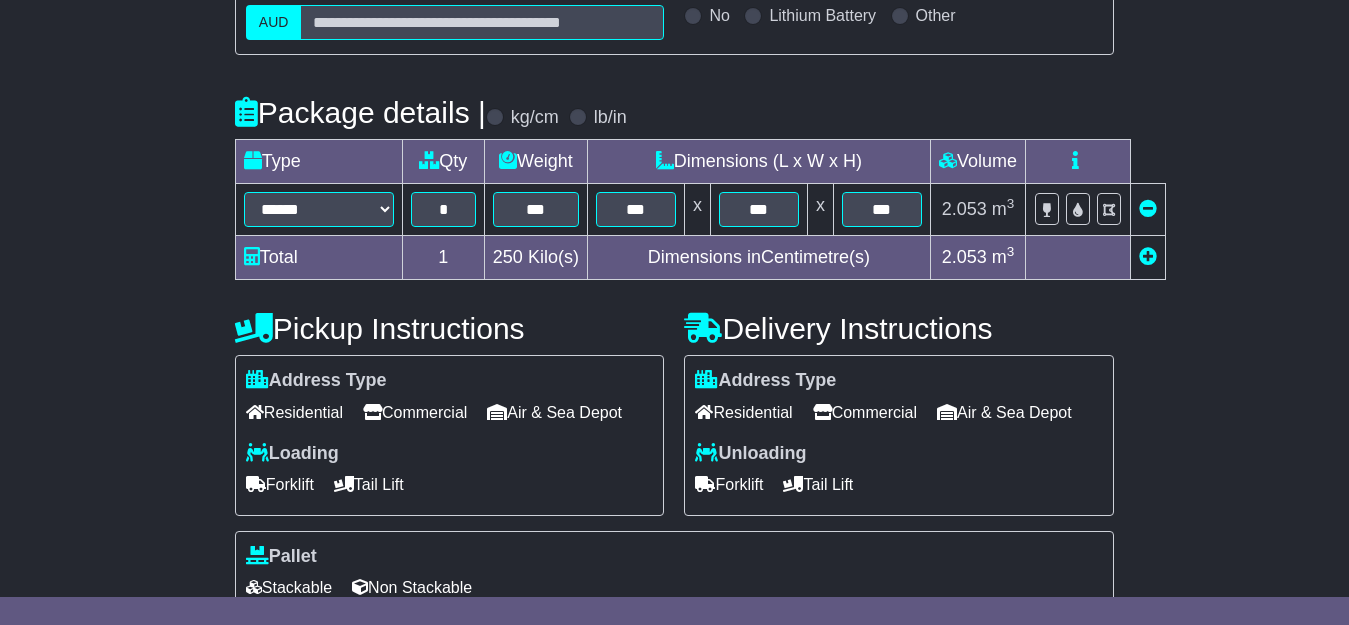 click on "Commercial" at bounding box center (415, 412) 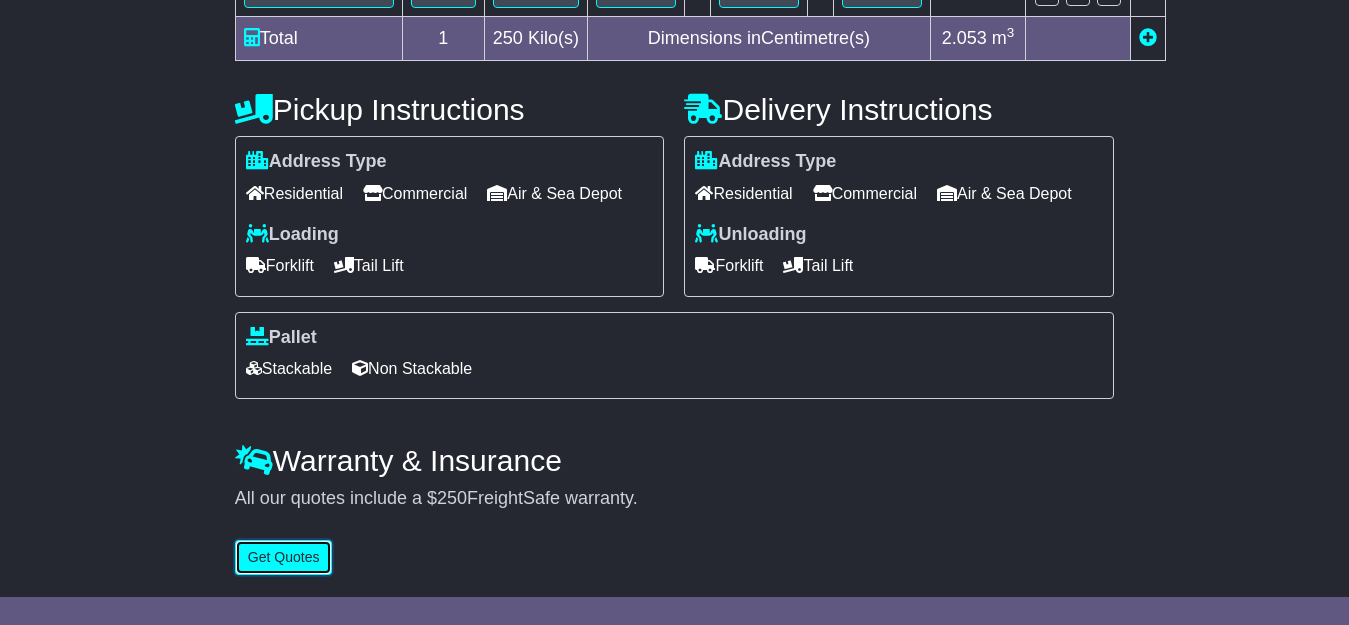 click on "Get Quotes" at bounding box center (284, 557) 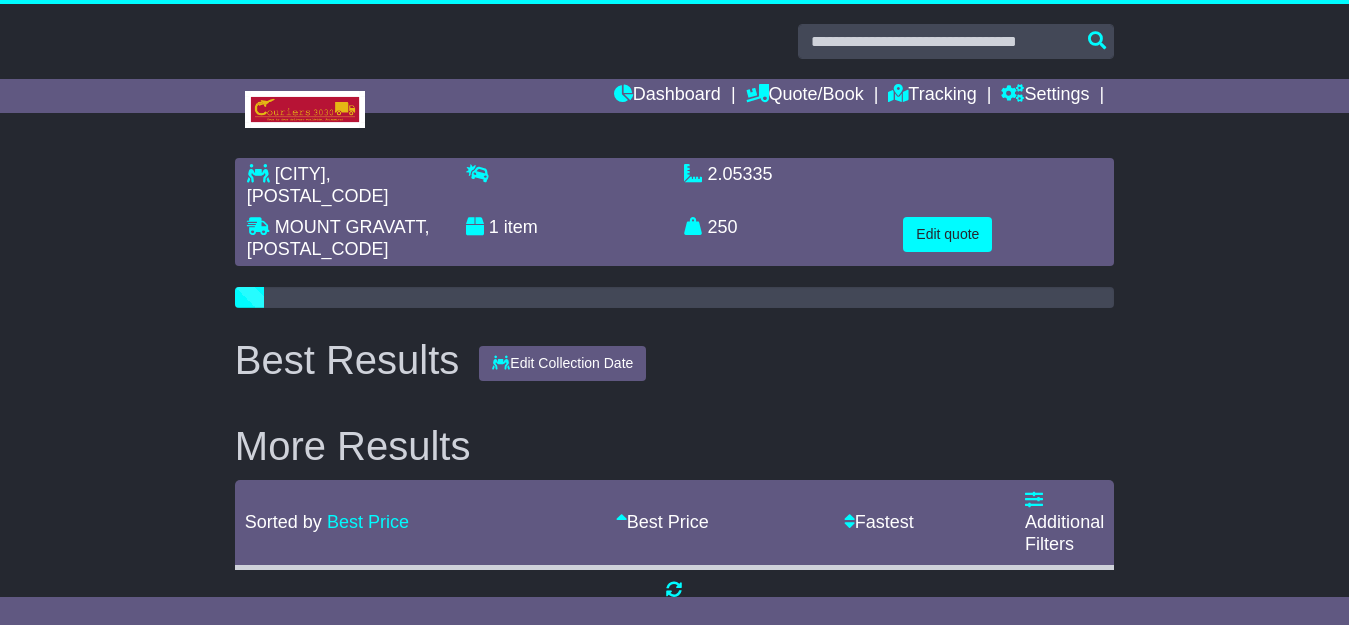 scroll, scrollTop: 0, scrollLeft: 0, axis: both 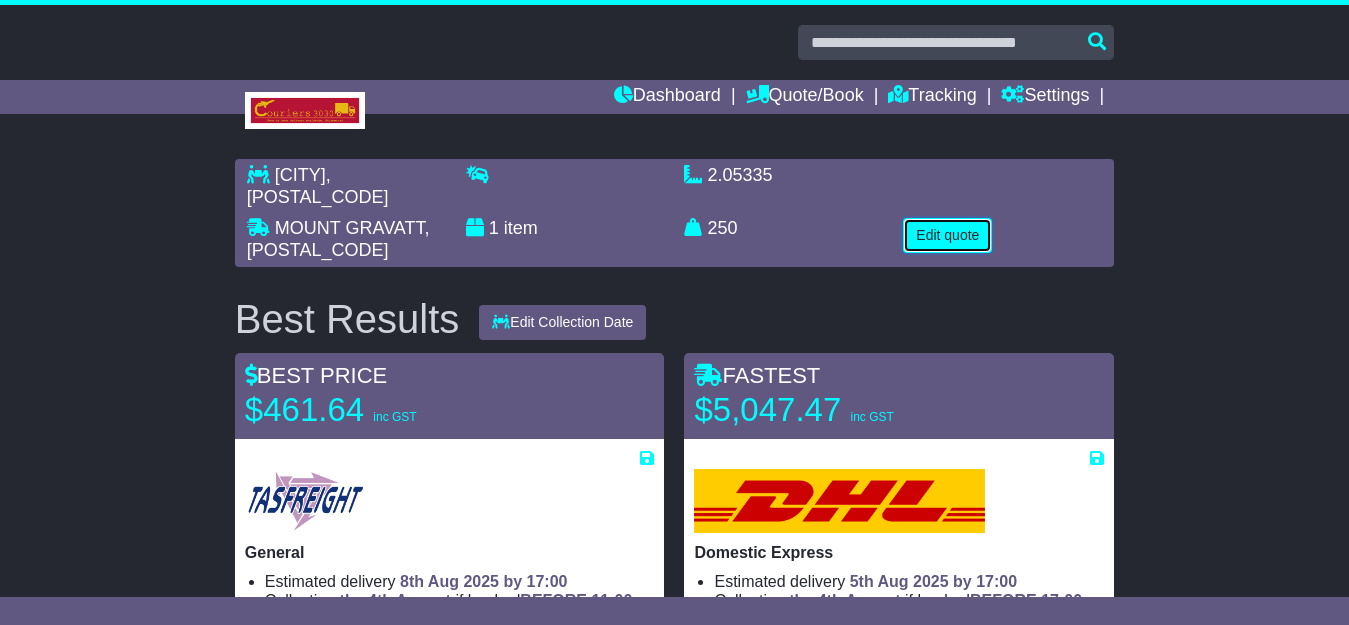 type 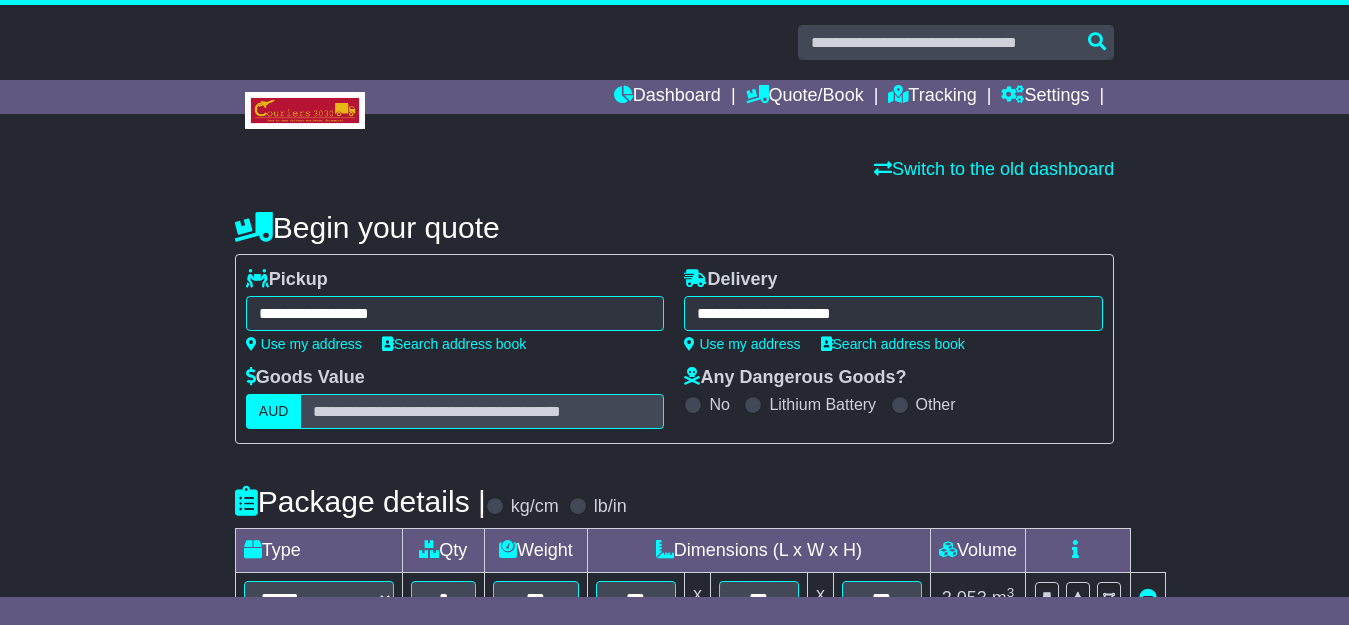 click on "**********" at bounding box center (455, 313) 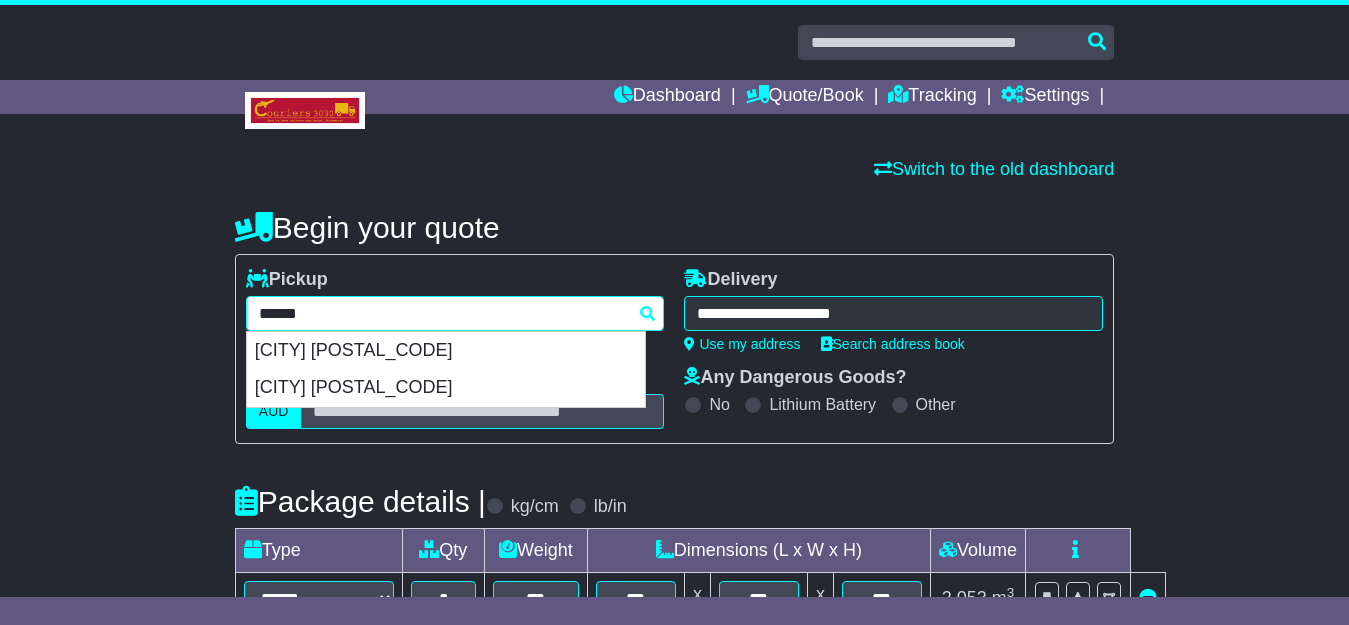 click on "******" at bounding box center [455, 313] 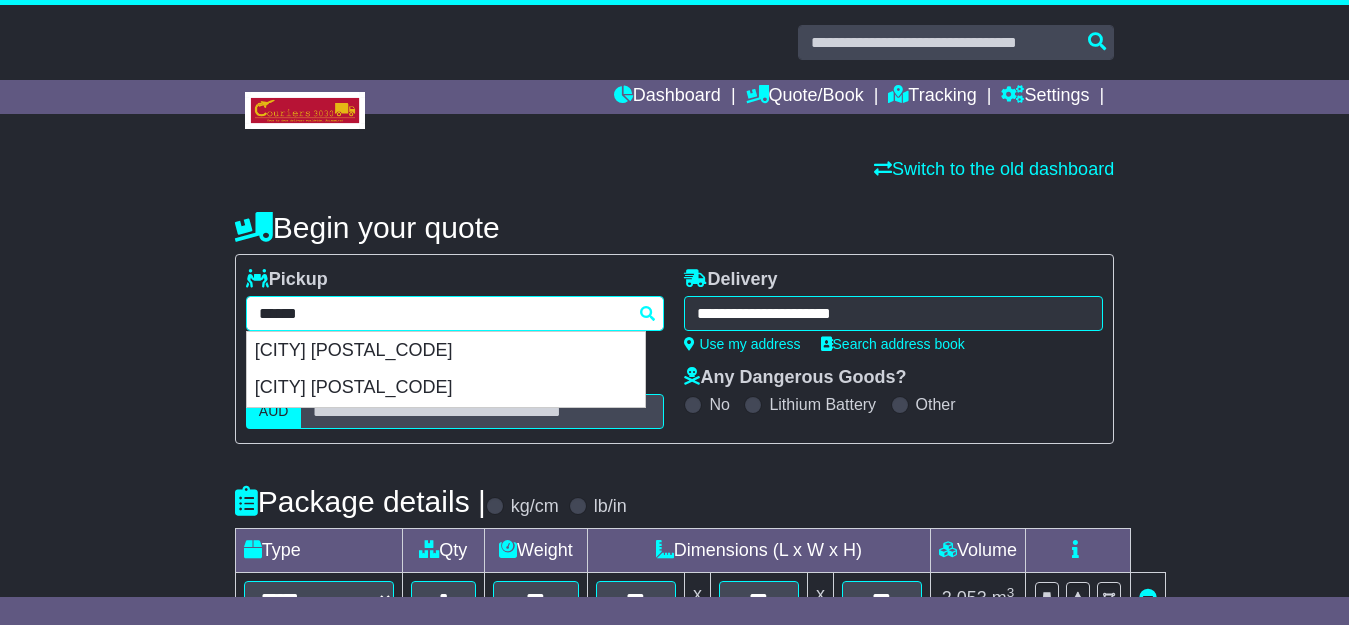 paste on "****" 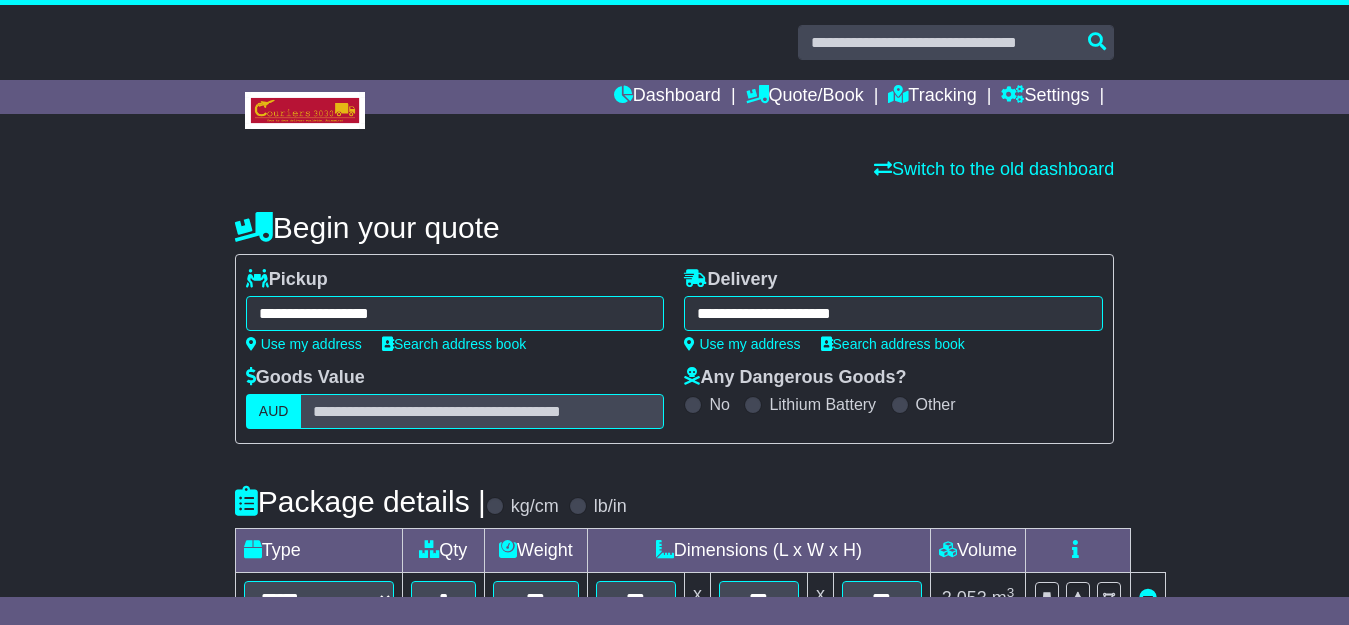 click on "**********" at bounding box center [455, 313] 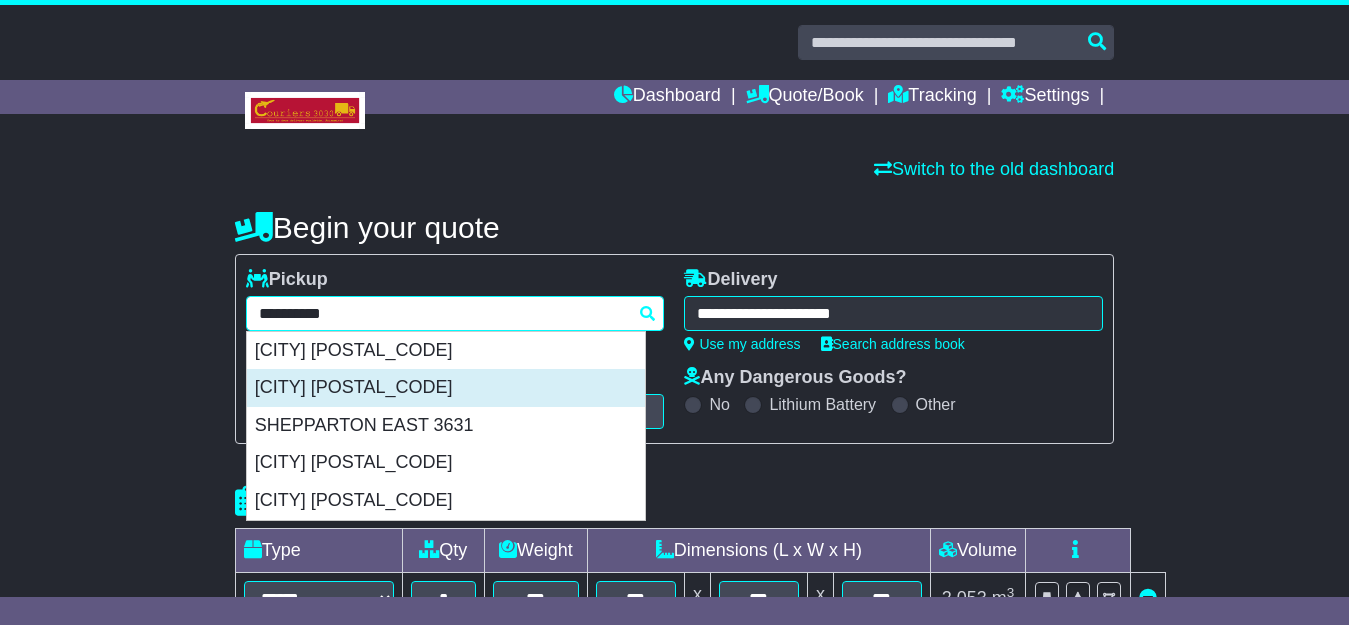 click on "[CITY] [POSTAL_CODE]" at bounding box center [446, 388] 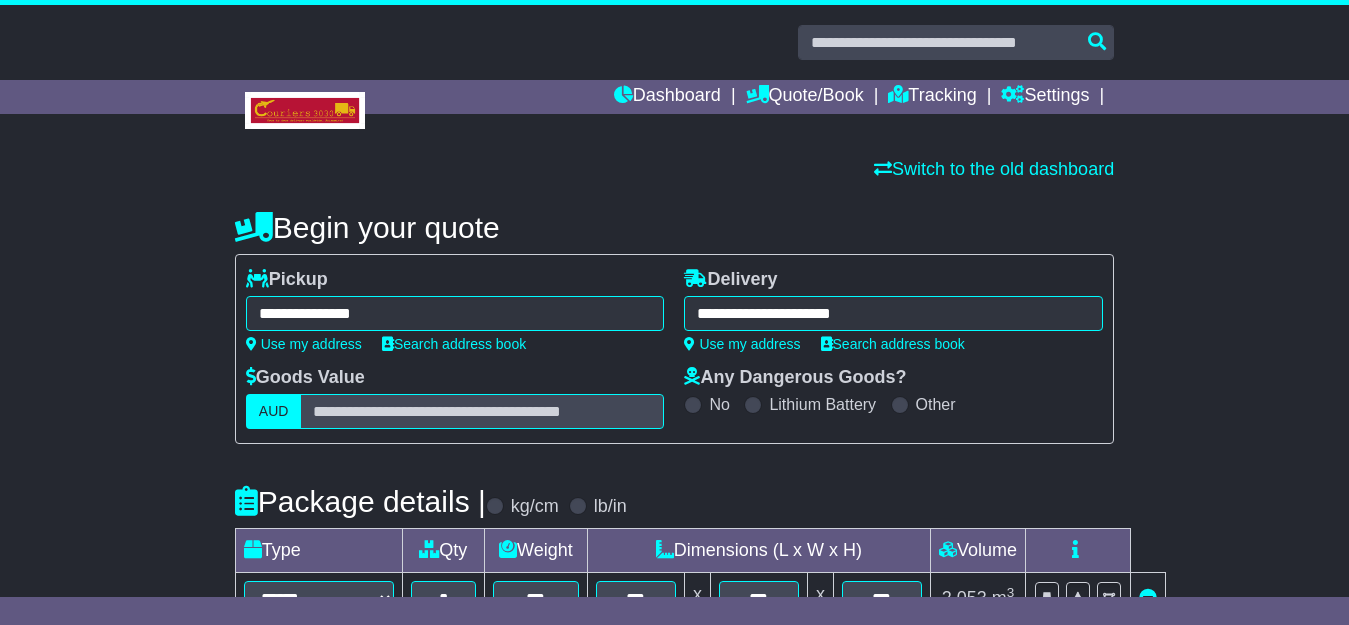 type on "**********" 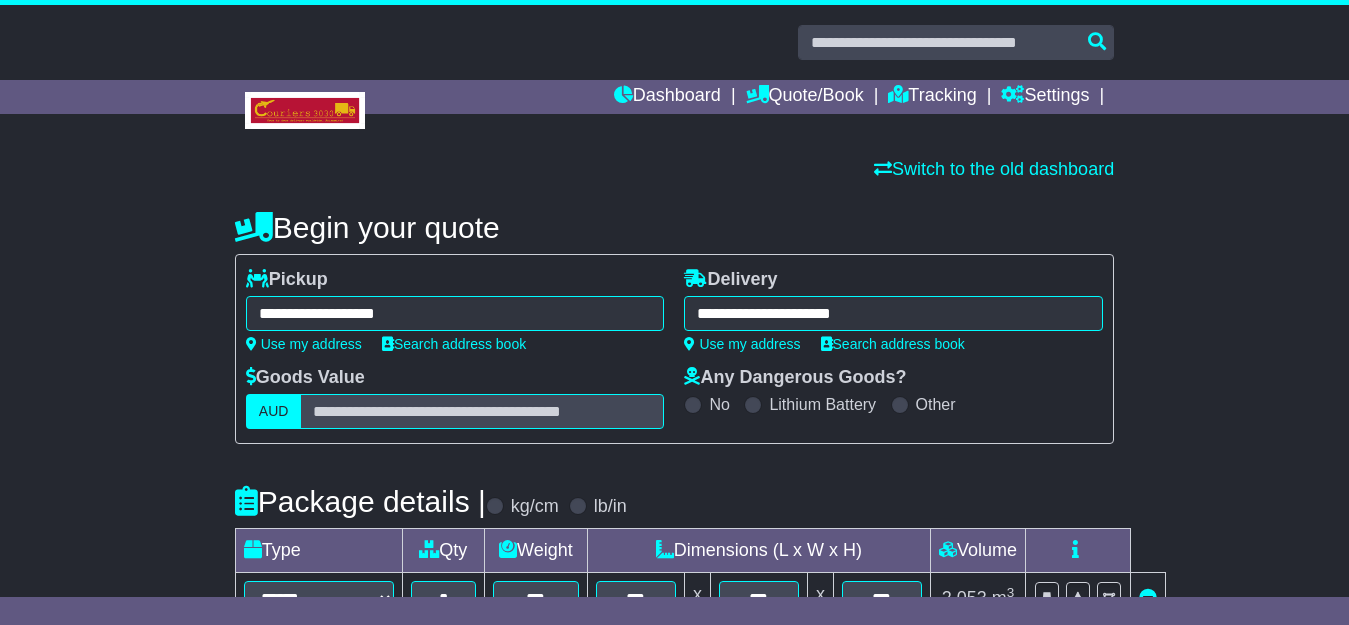 click on "**********" at bounding box center [893, 313] 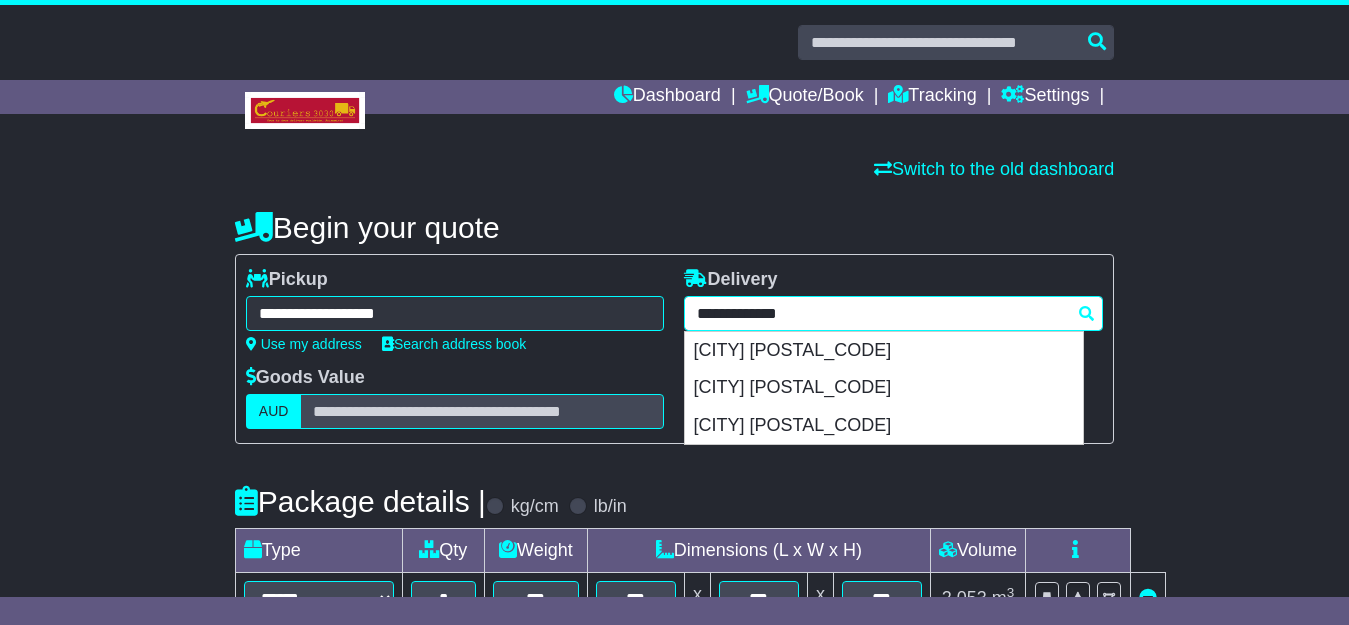 click on "**********" at bounding box center [893, 313] 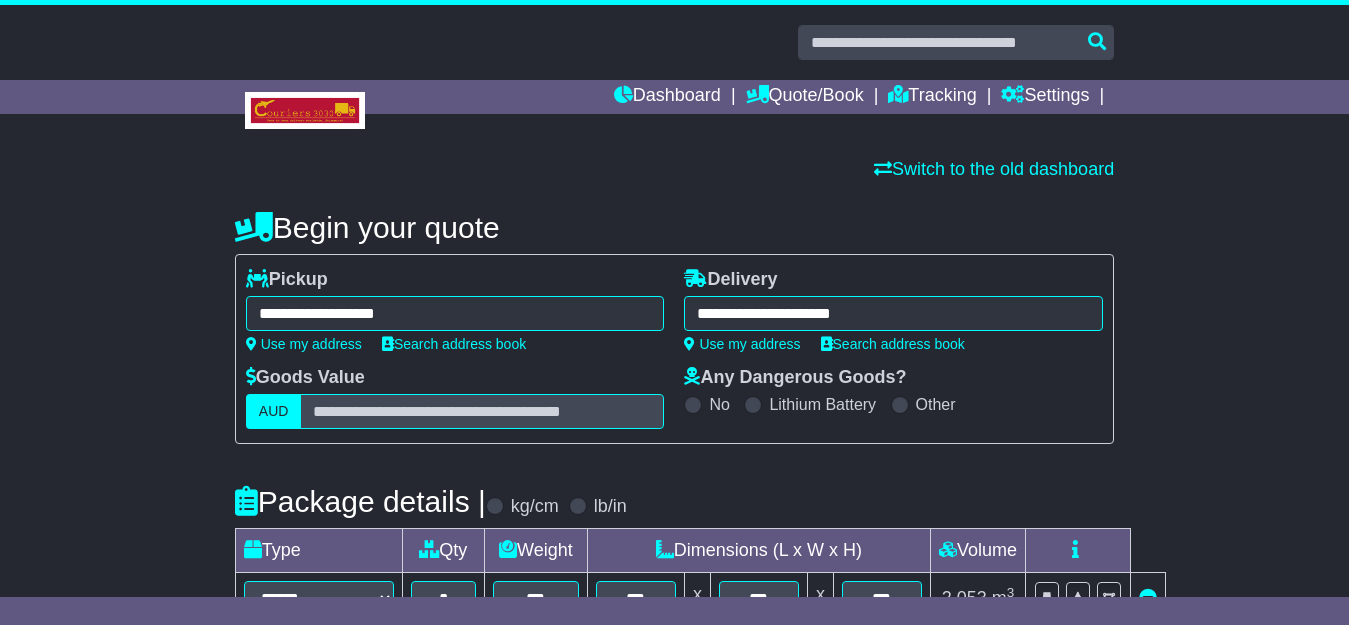 click on "**********" at bounding box center [893, 313] 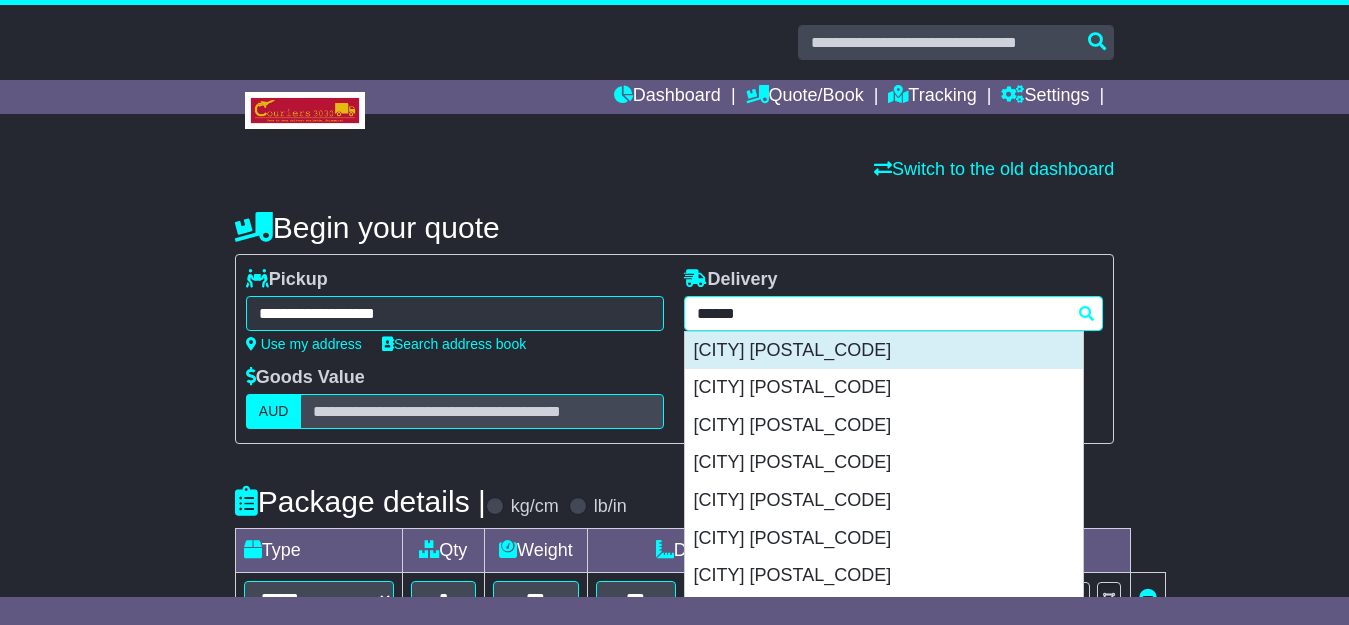 click on "[CITY] [POSTAL_CODE]" at bounding box center [884, 351] 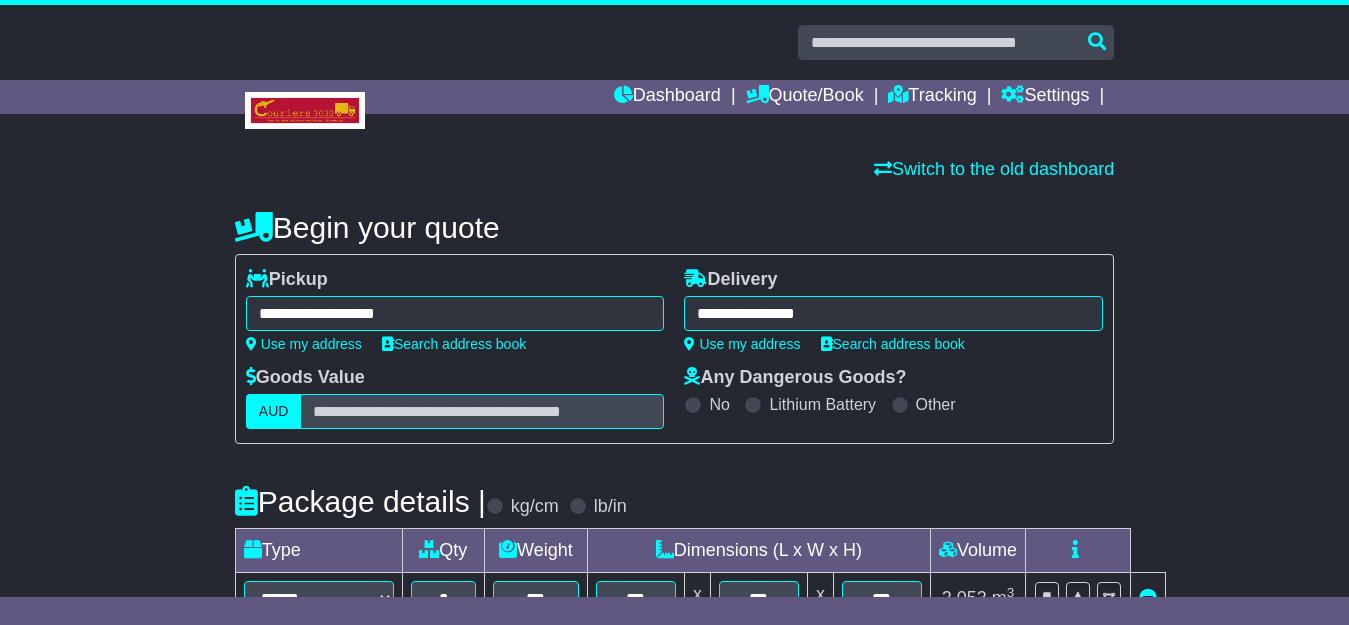 type on "**********" 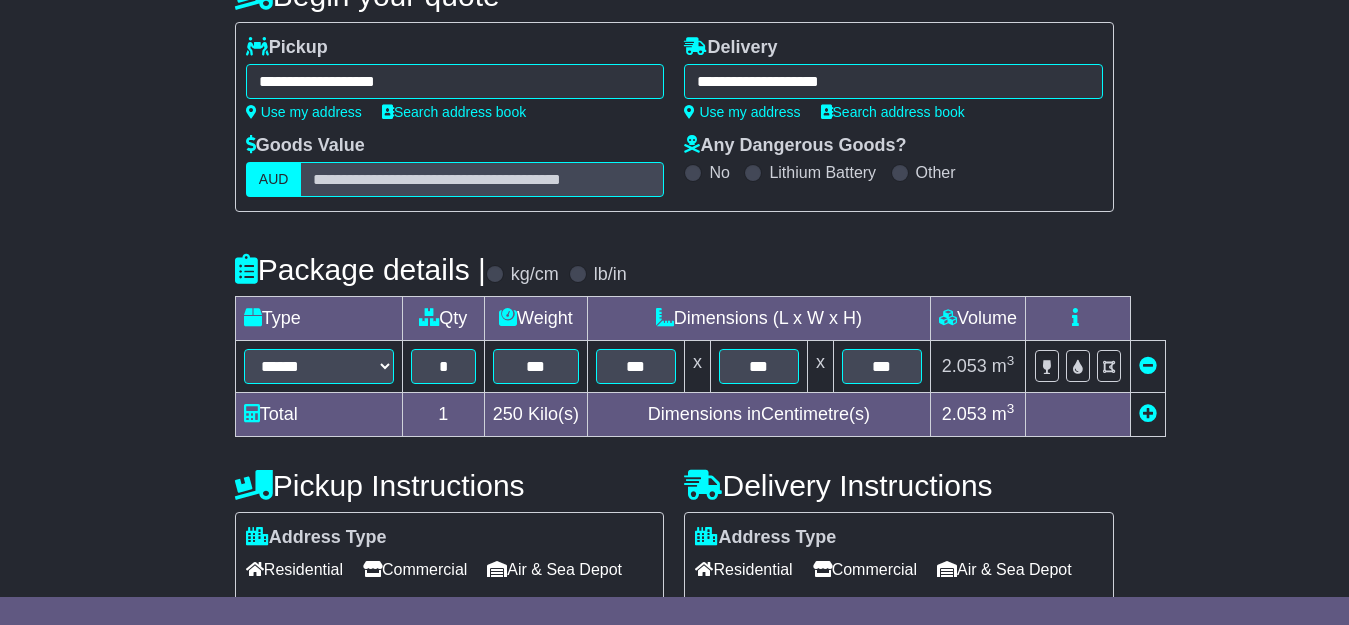 scroll, scrollTop: 286, scrollLeft: 0, axis: vertical 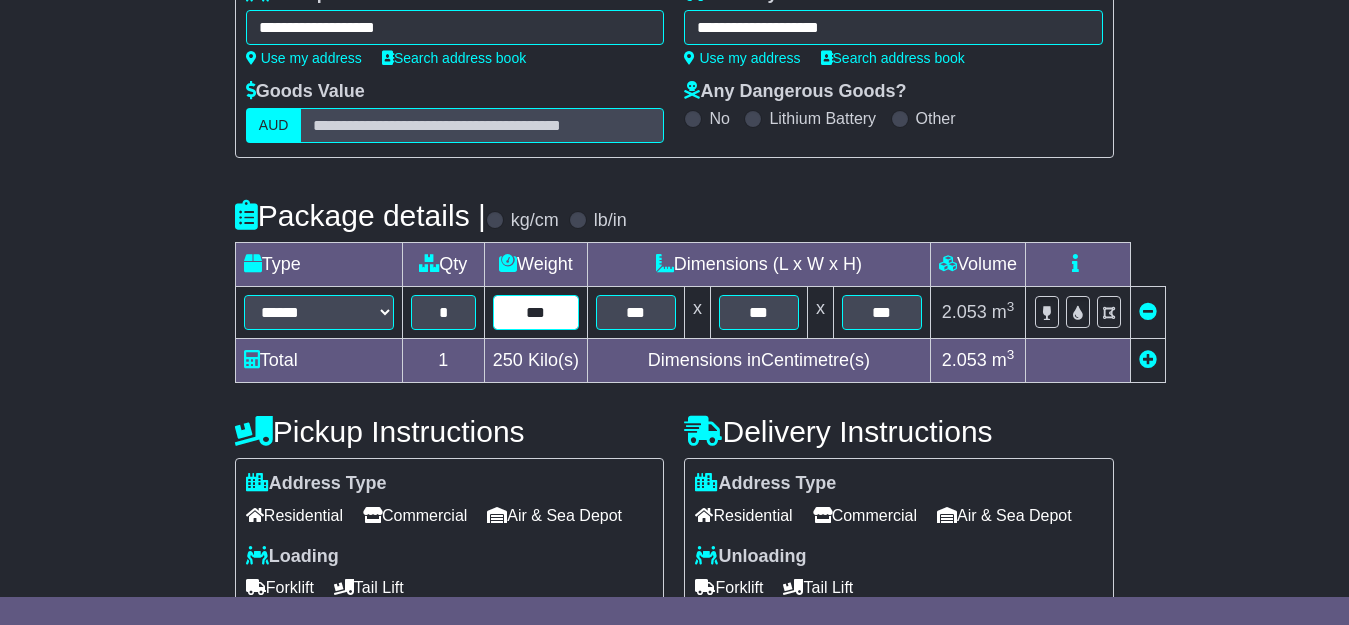 click on "***" at bounding box center [536, 312] 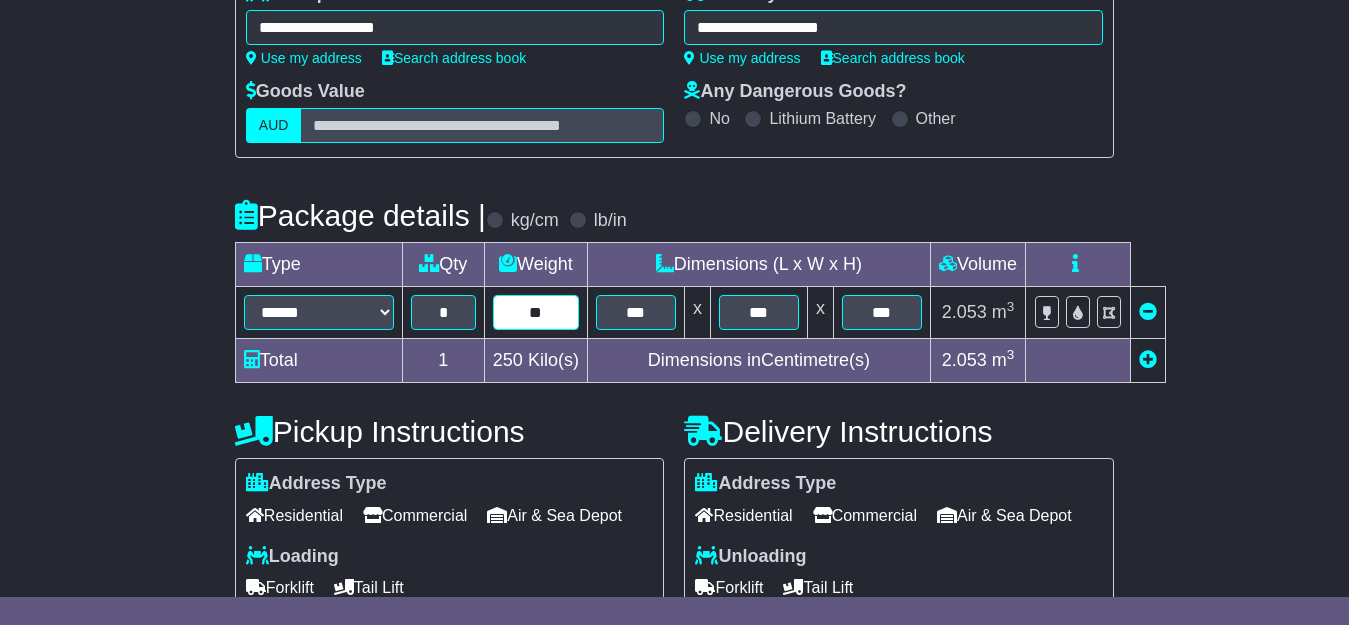 type on "**" 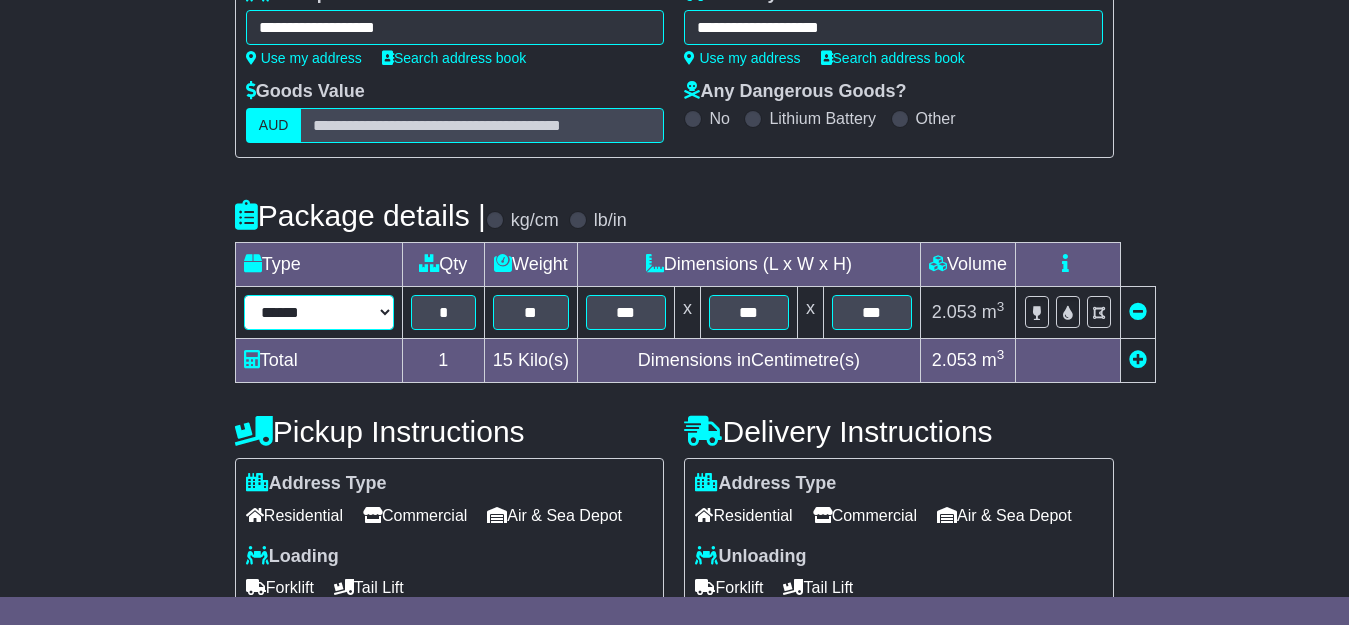 click on "****** ****** *** ******** ***** **** **** ****** *** *******" at bounding box center [319, 312] 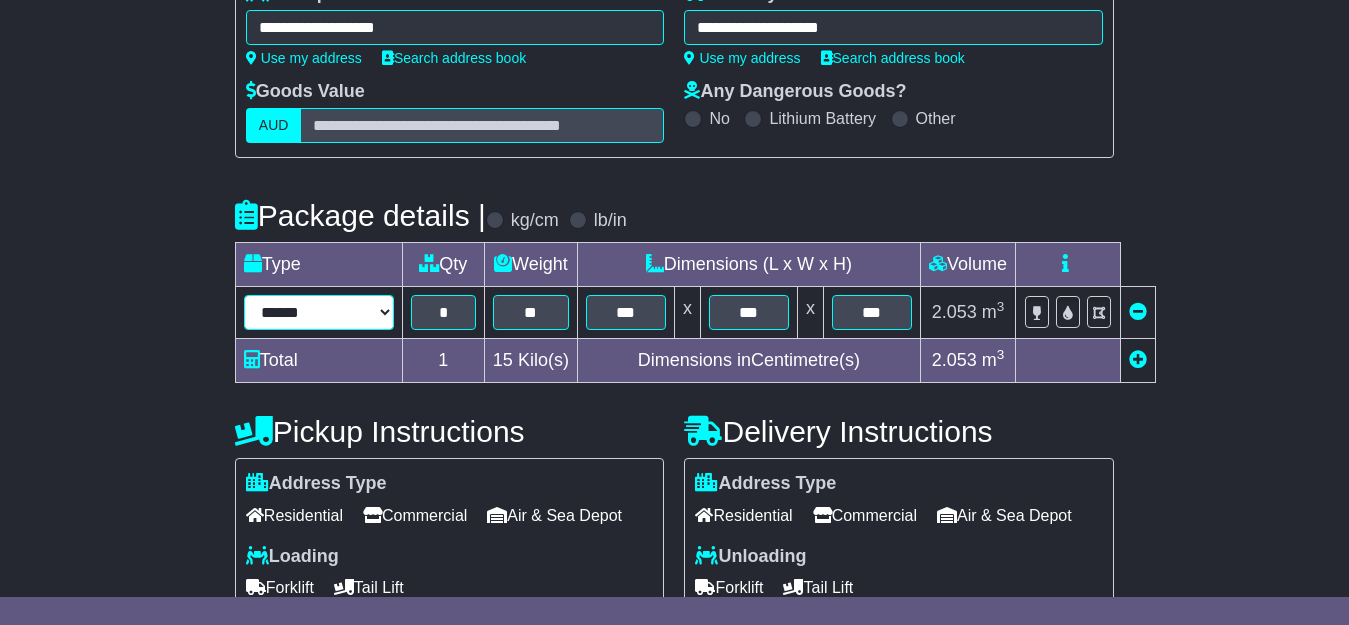 select on "*****" 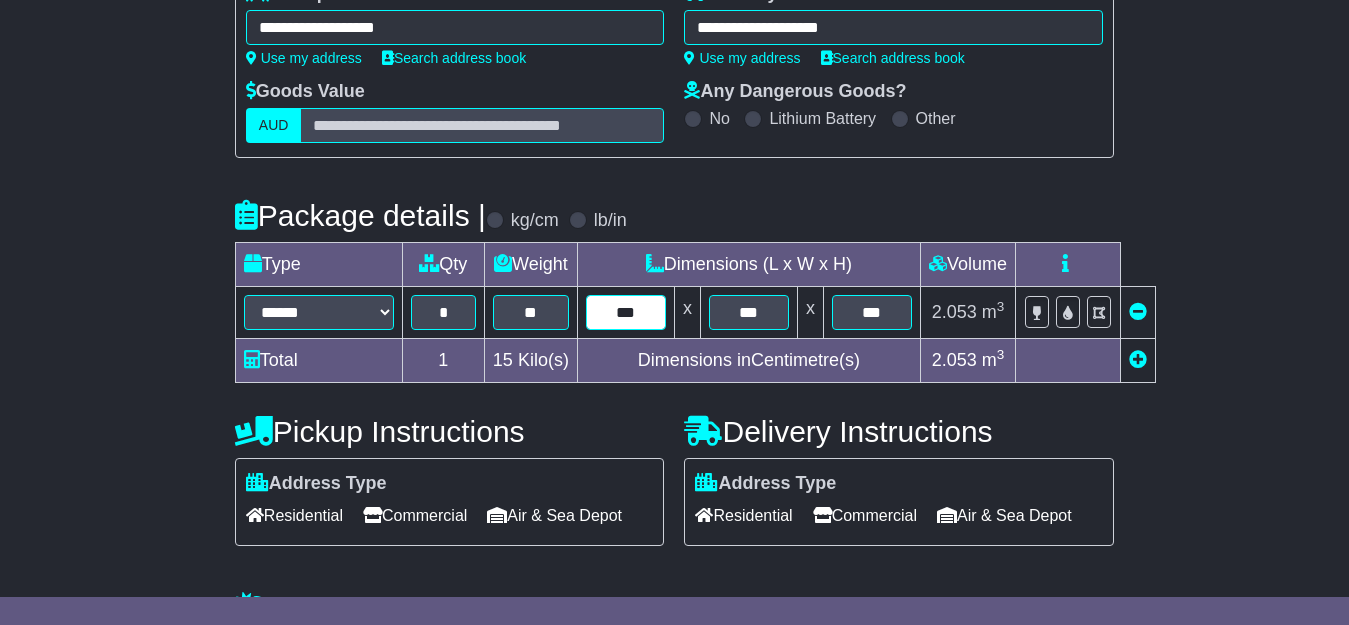 click on "***" at bounding box center (626, 312) 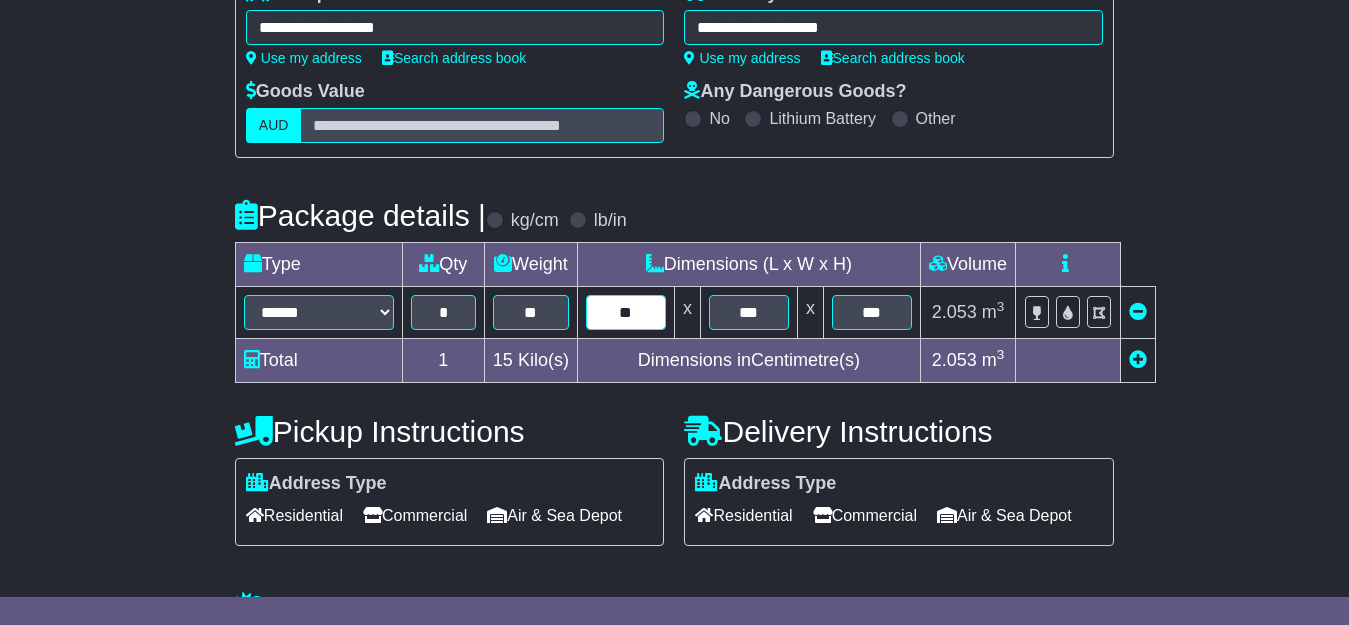 type on "**" 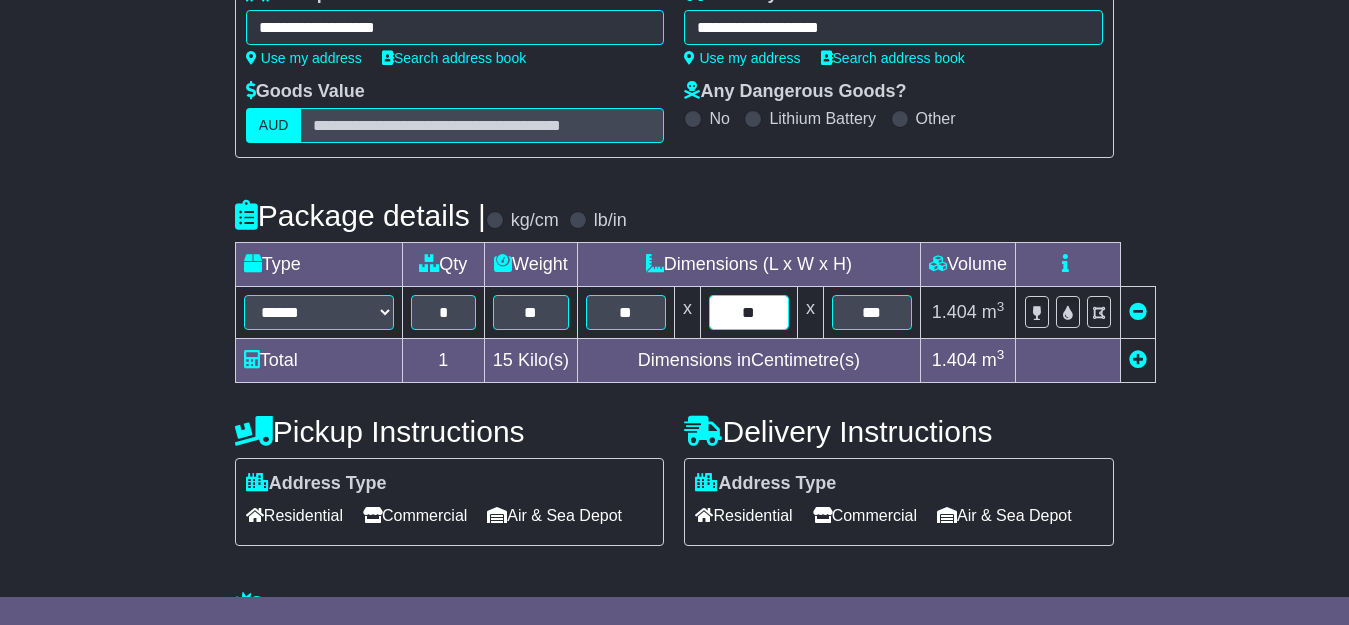 type on "**" 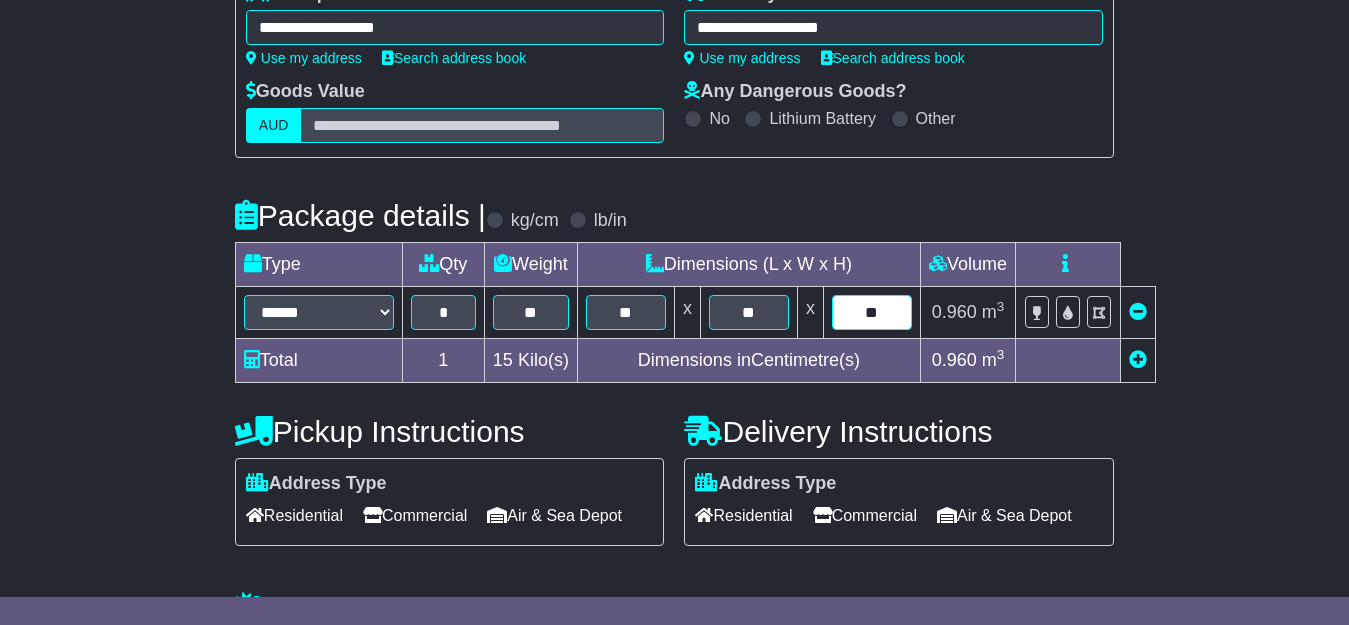 type on "**" 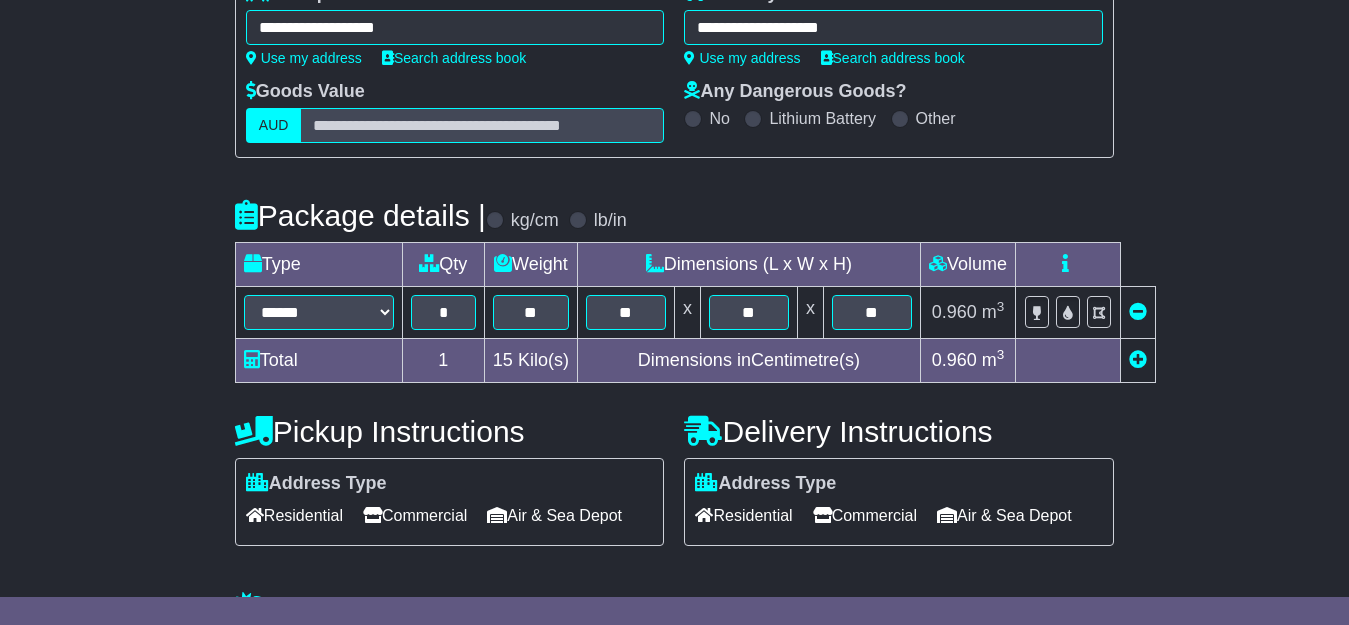 click on "Residential" at bounding box center (294, 515) 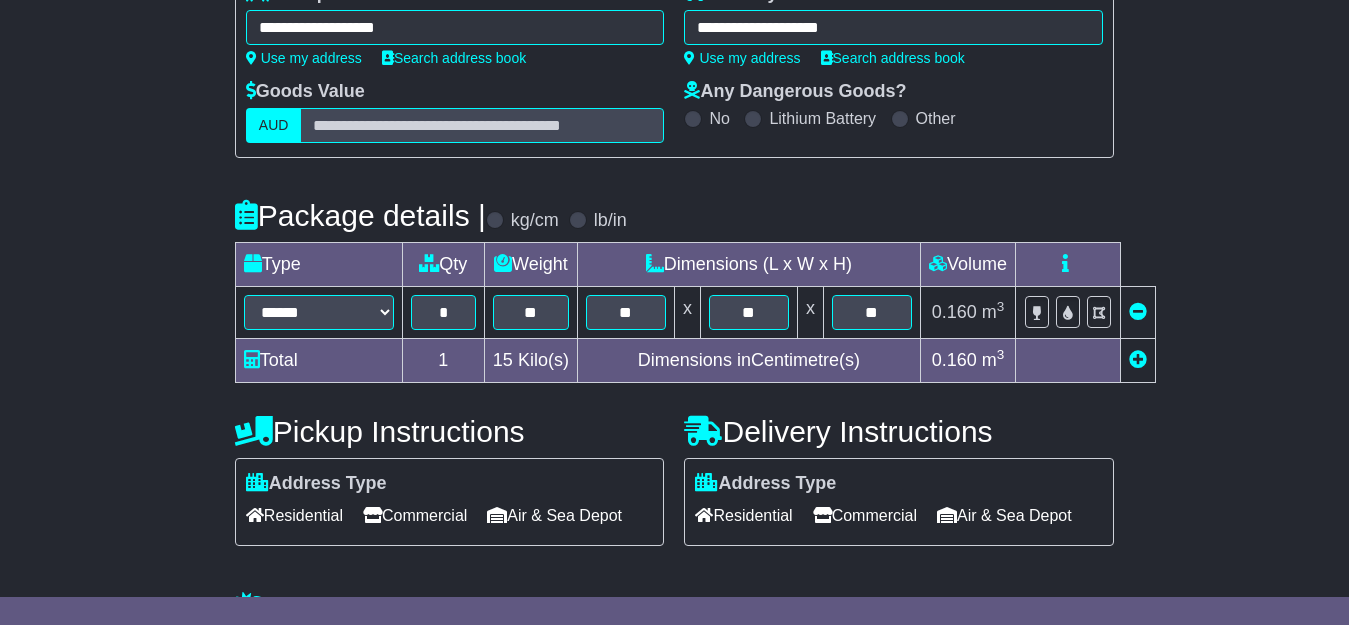 scroll, scrollTop: 465, scrollLeft: 0, axis: vertical 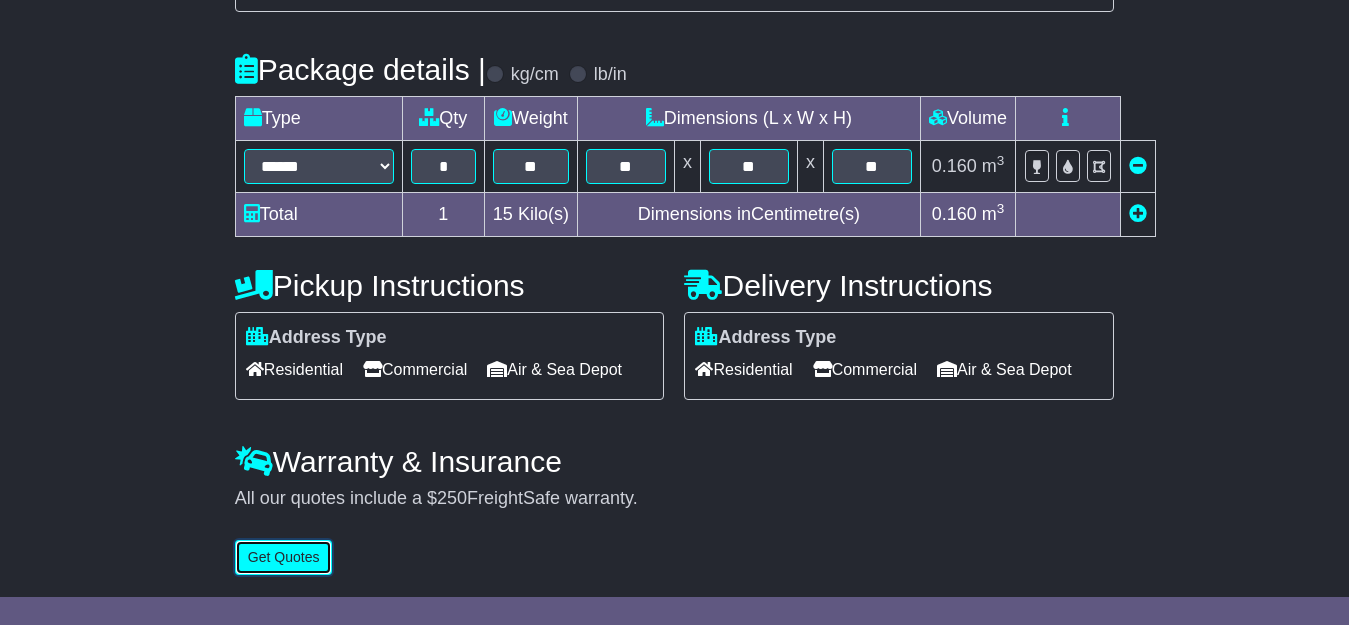 click on "Get Quotes" at bounding box center [284, 557] 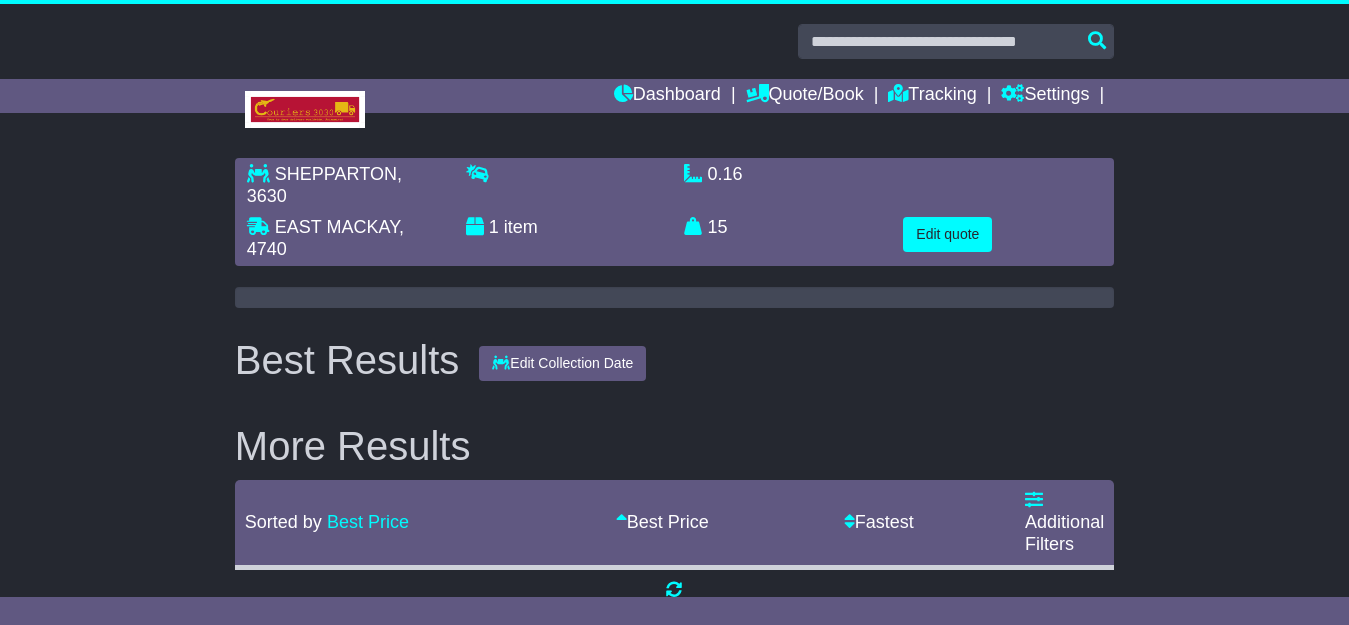 scroll, scrollTop: 0, scrollLeft: 0, axis: both 